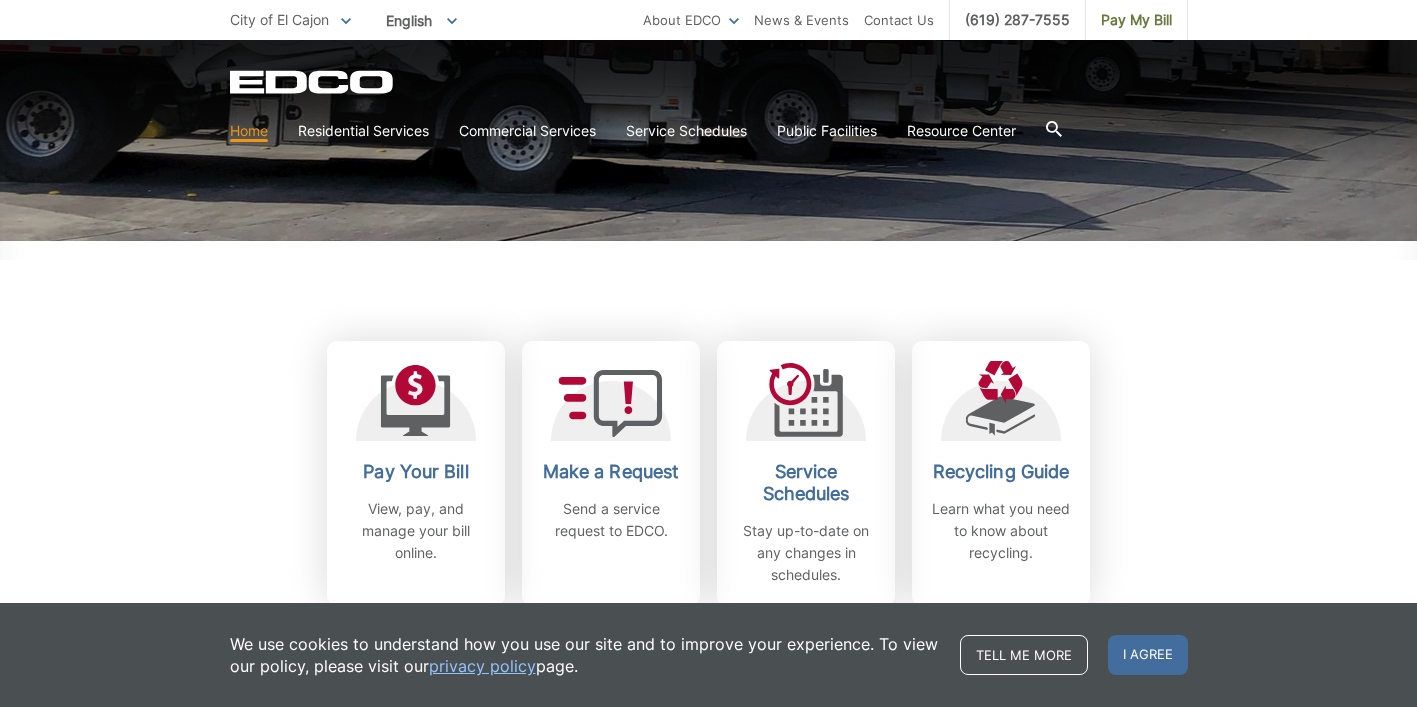 scroll, scrollTop: 400, scrollLeft: 0, axis: vertical 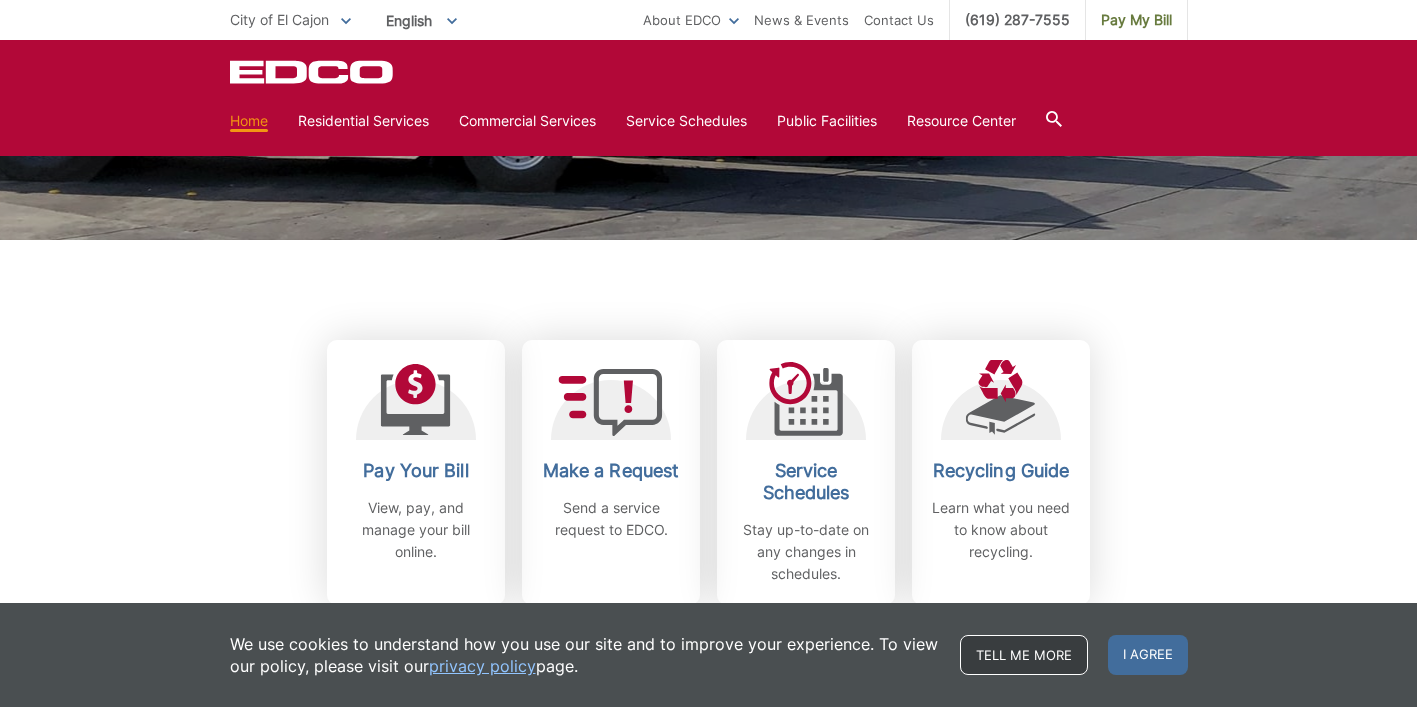 click on "Tell me more" at bounding box center (1024, 655) 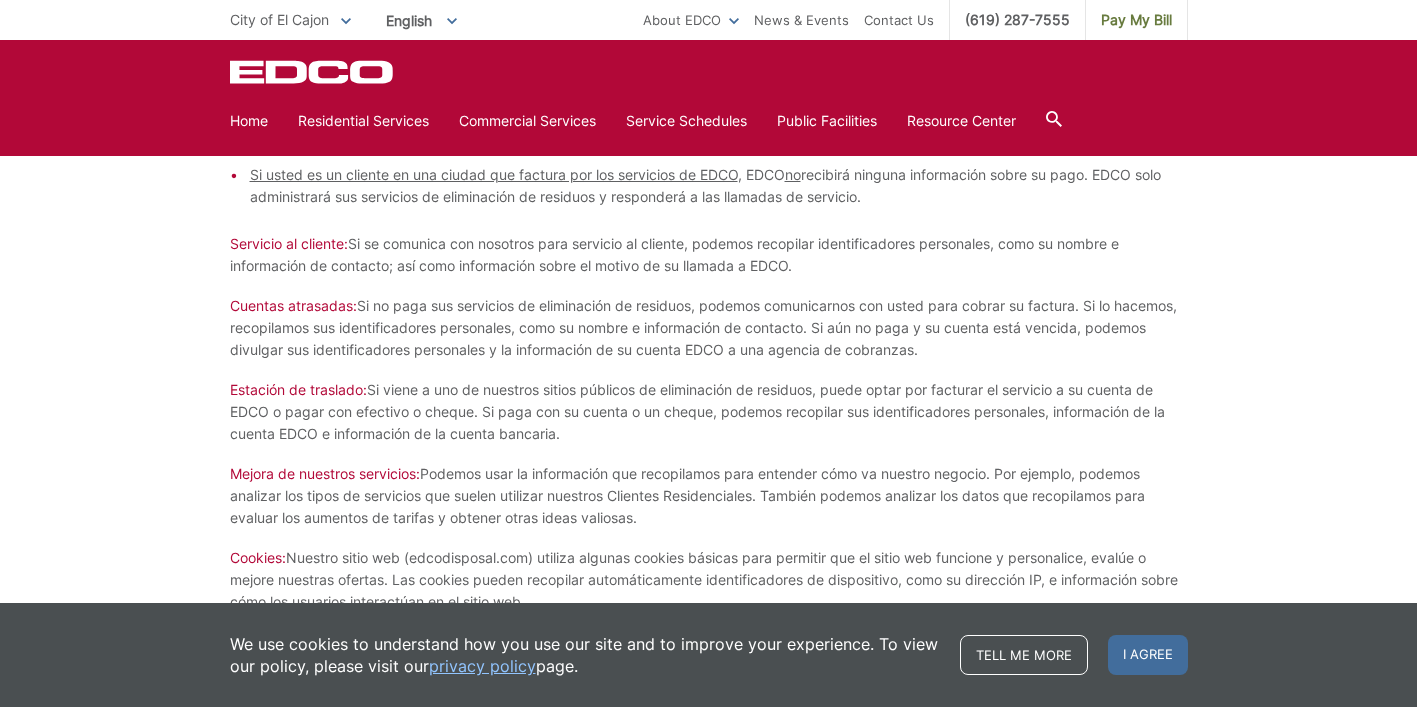 scroll, scrollTop: 5667, scrollLeft: 0, axis: vertical 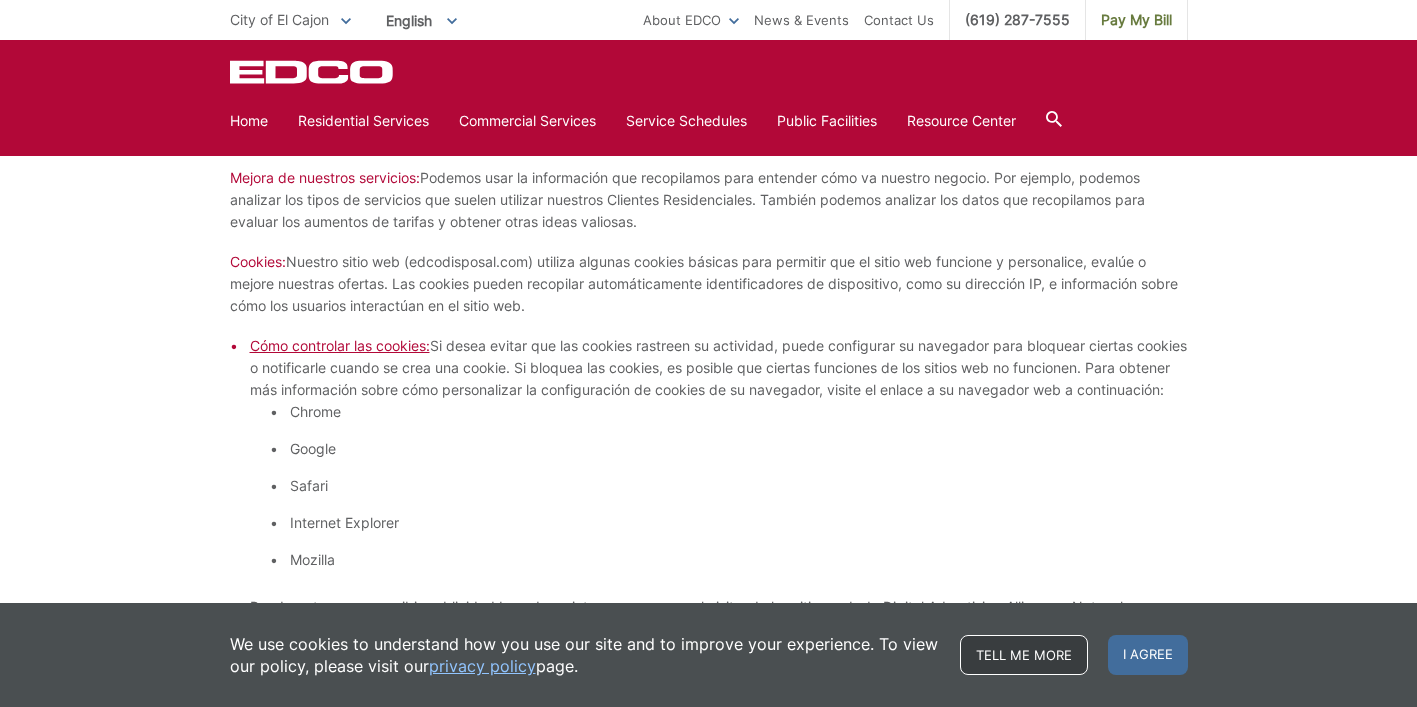 click on "Tell me more" at bounding box center (1024, 655) 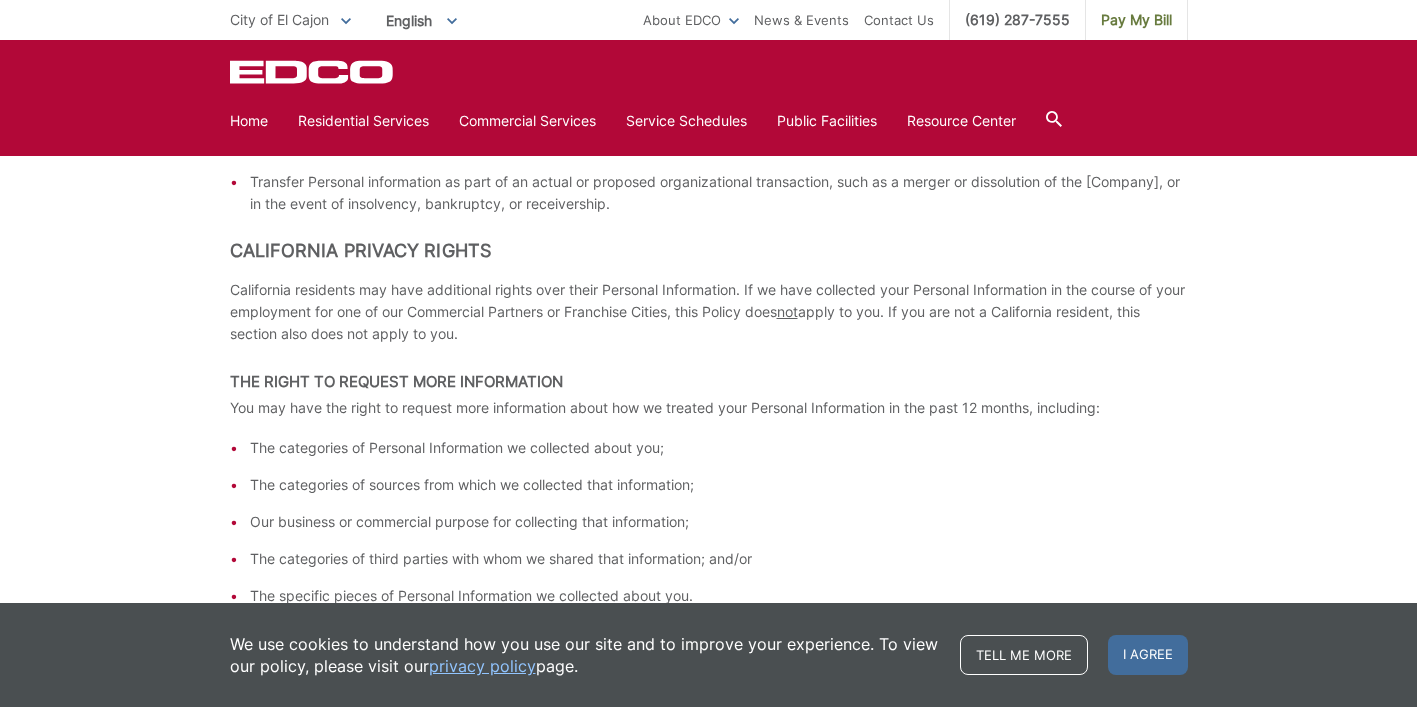 scroll, scrollTop: 2467, scrollLeft: 0, axis: vertical 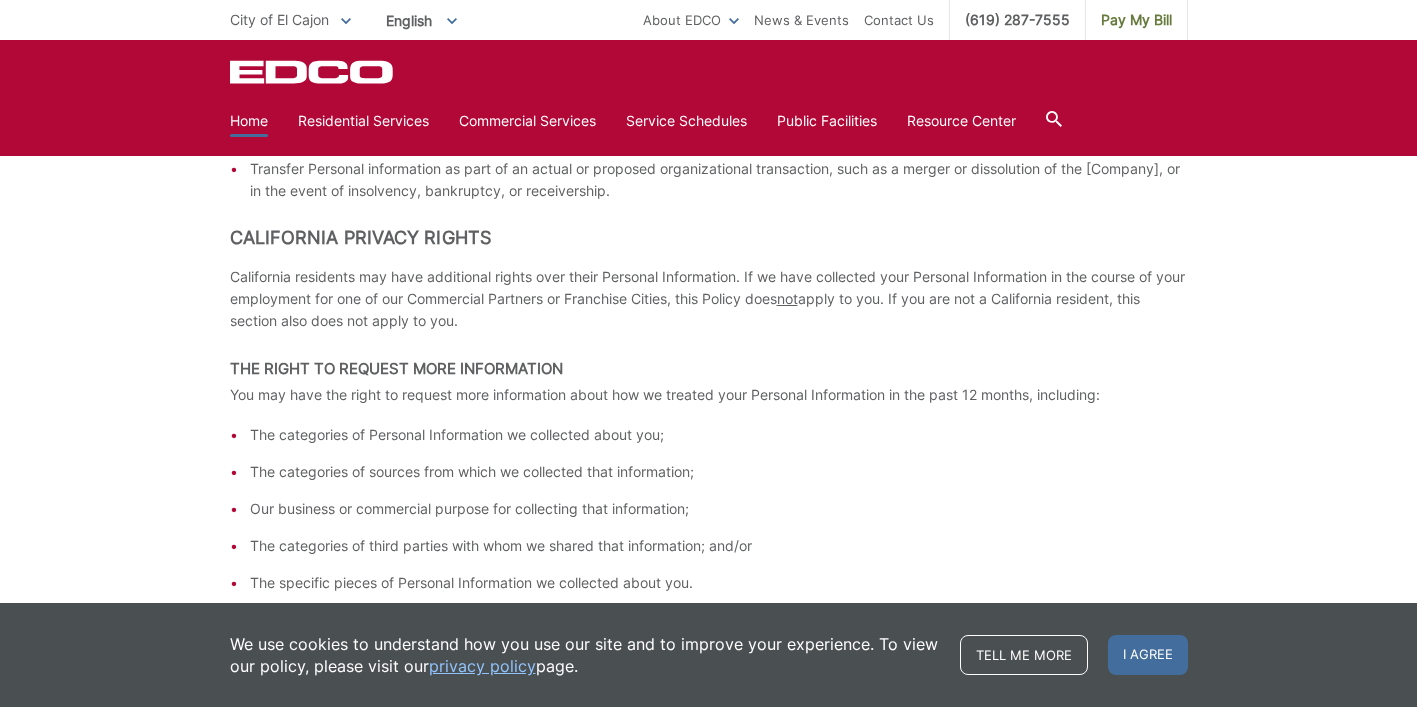 click on "Home" at bounding box center (249, 121) 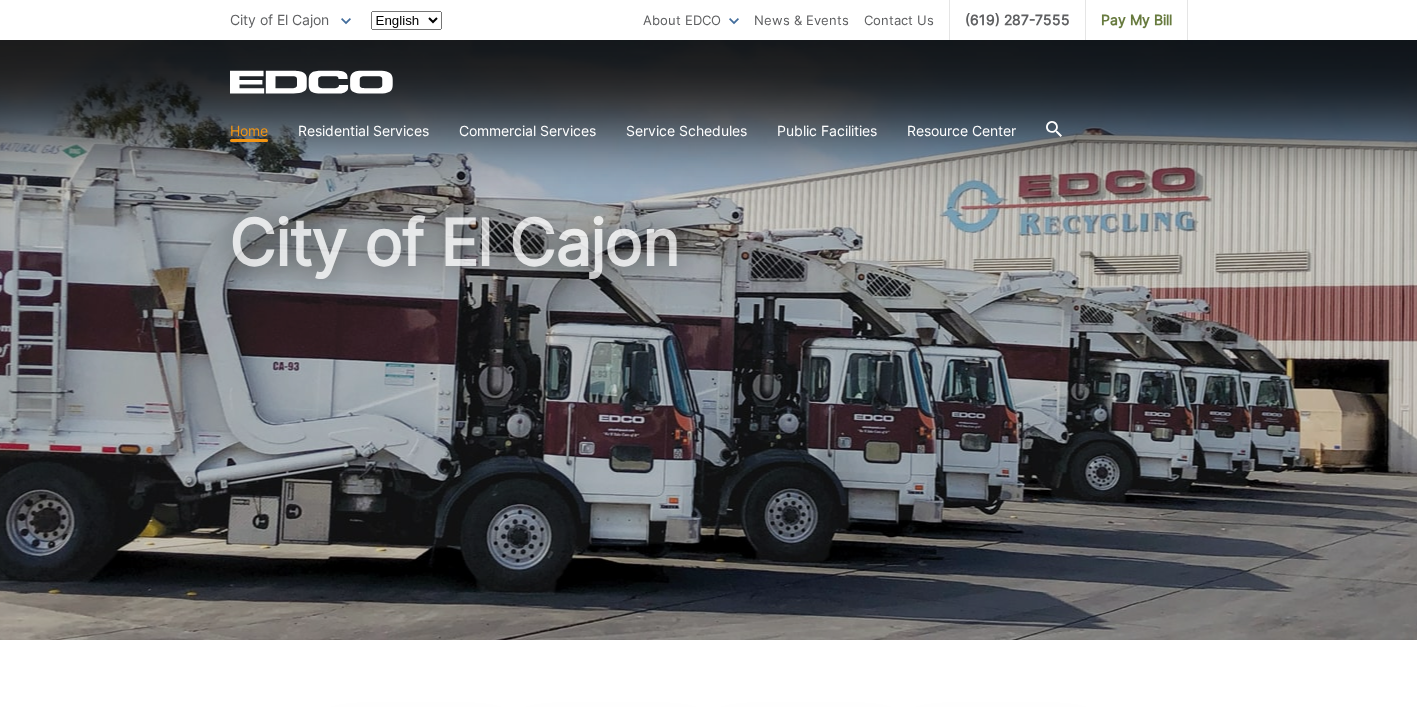 scroll, scrollTop: 0, scrollLeft: 0, axis: both 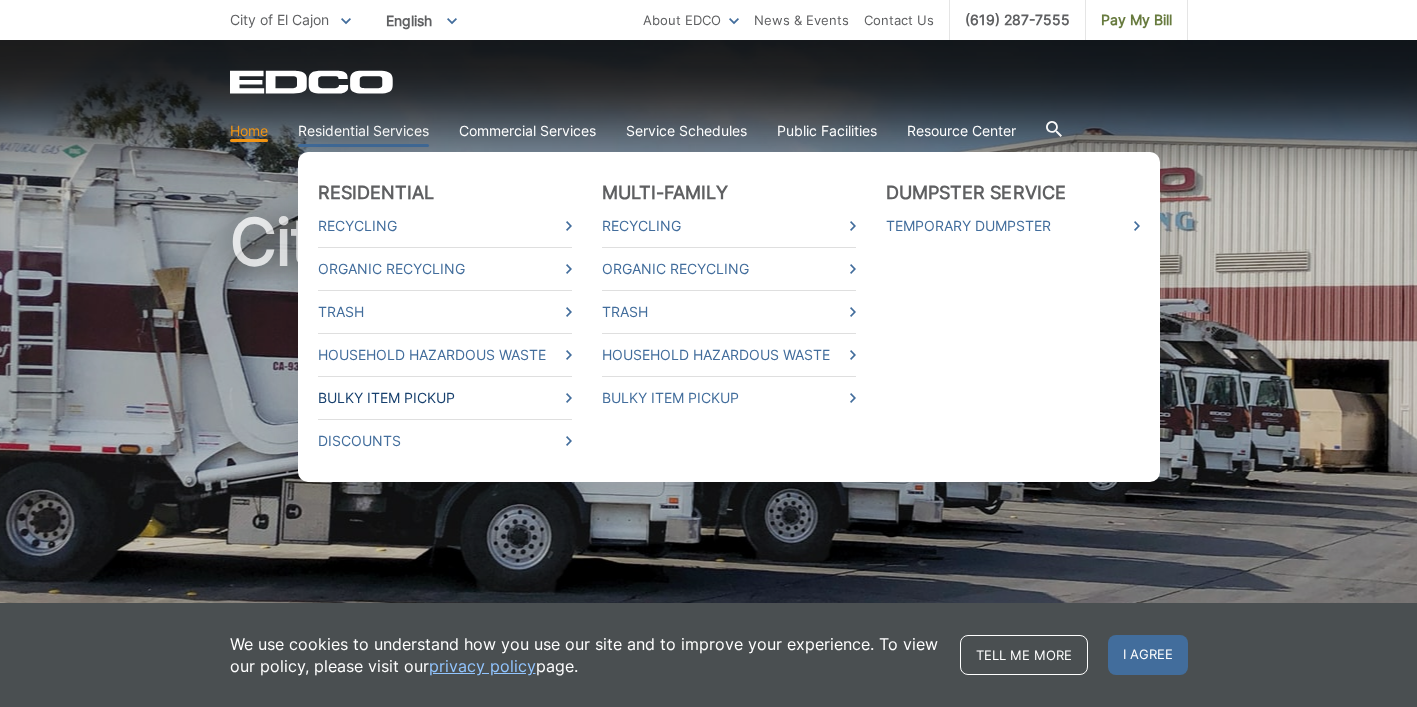 click on "Bulky Item Pickup" at bounding box center (445, 398) 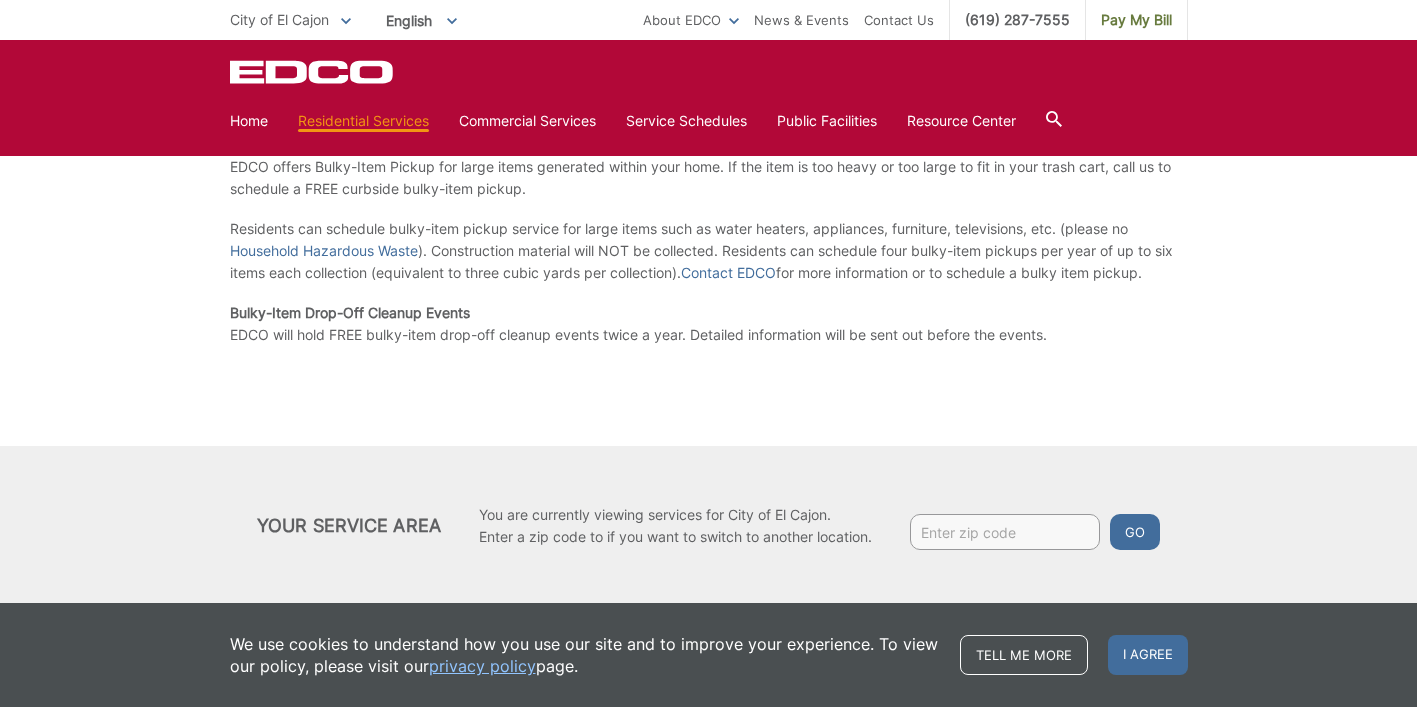scroll, scrollTop: 516, scrollLeft: 0, axis: vertical 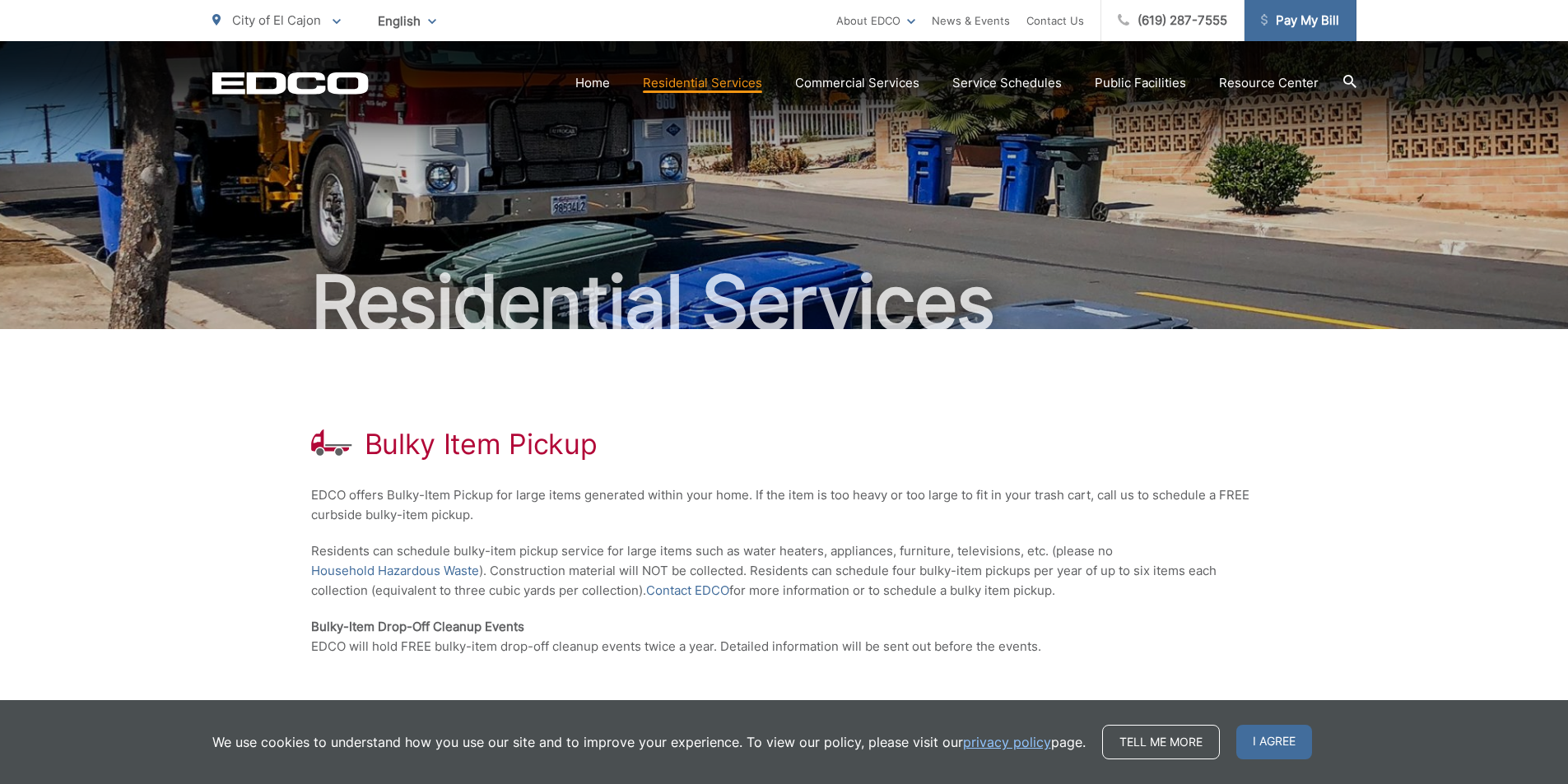 click on "Pay My Bill" at bounding box center (1300, 21) 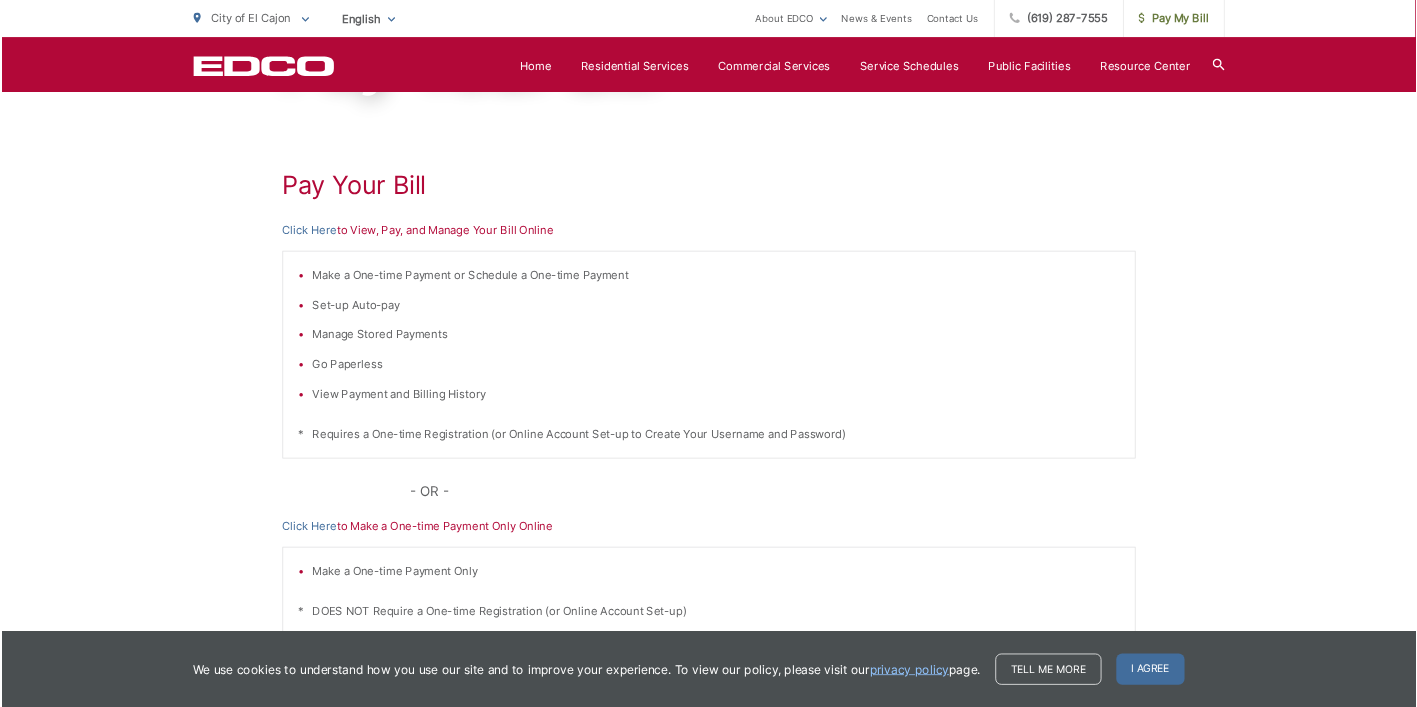 scroll, scrollTop: 200, scrollLeft: 0, axis: vertical 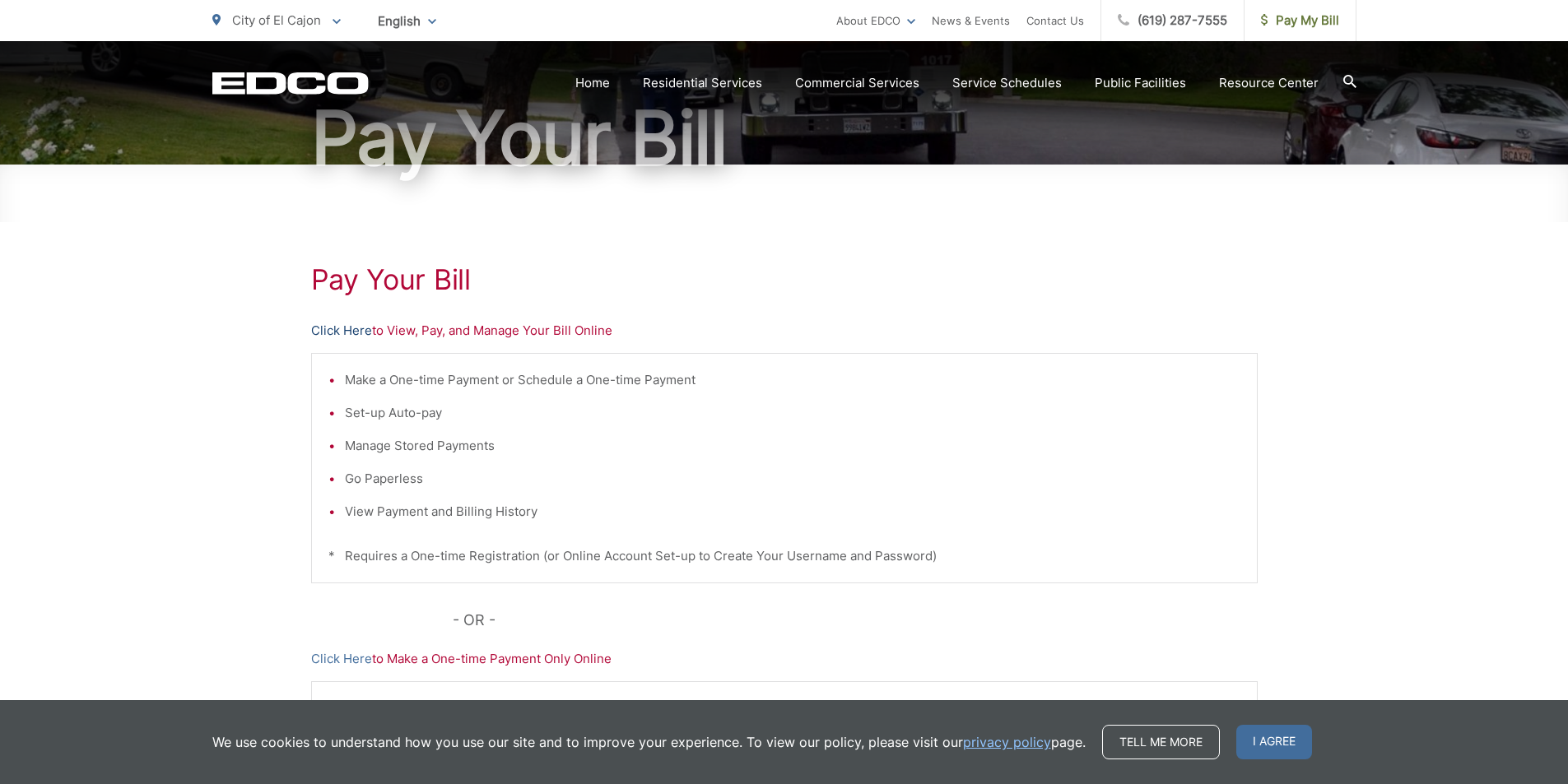 click on "Click Here" at bounding box center (342, 331) 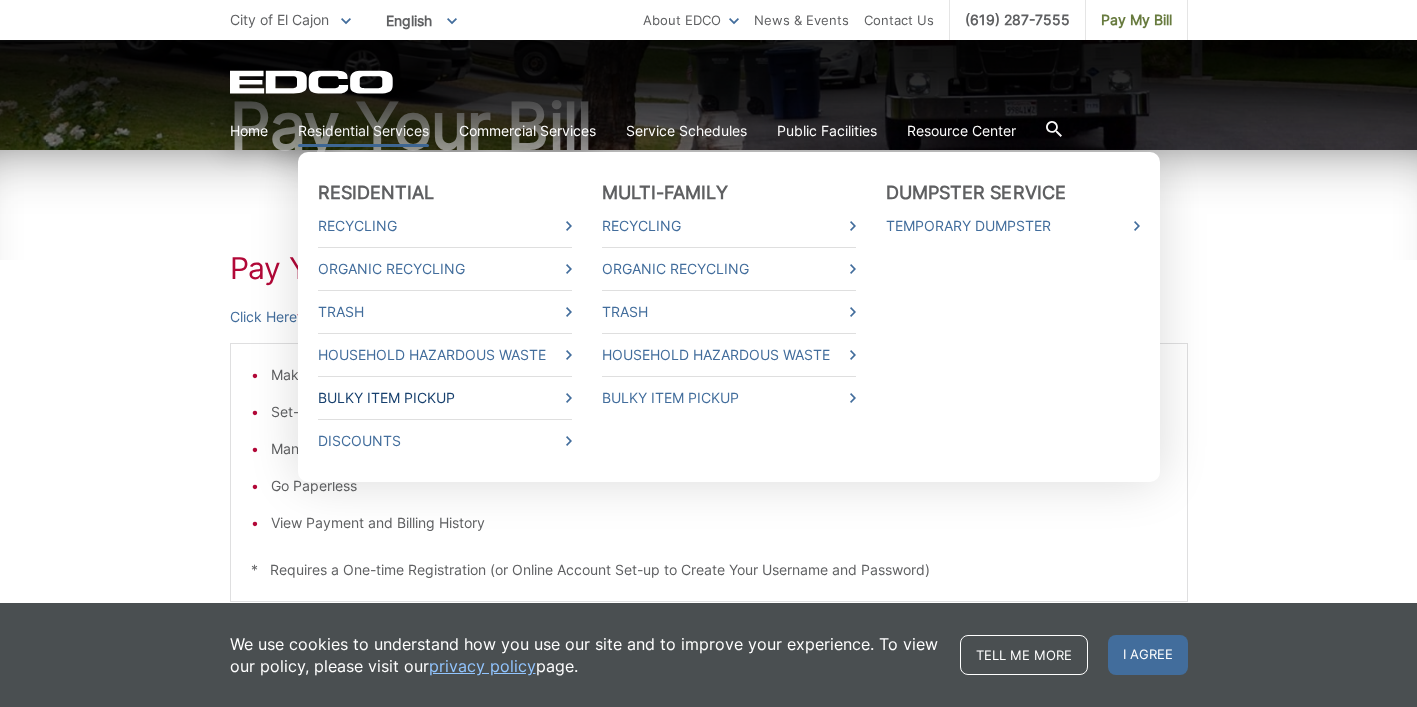 click on "Bulky Item Pickup" at bounding box center (445, 398) 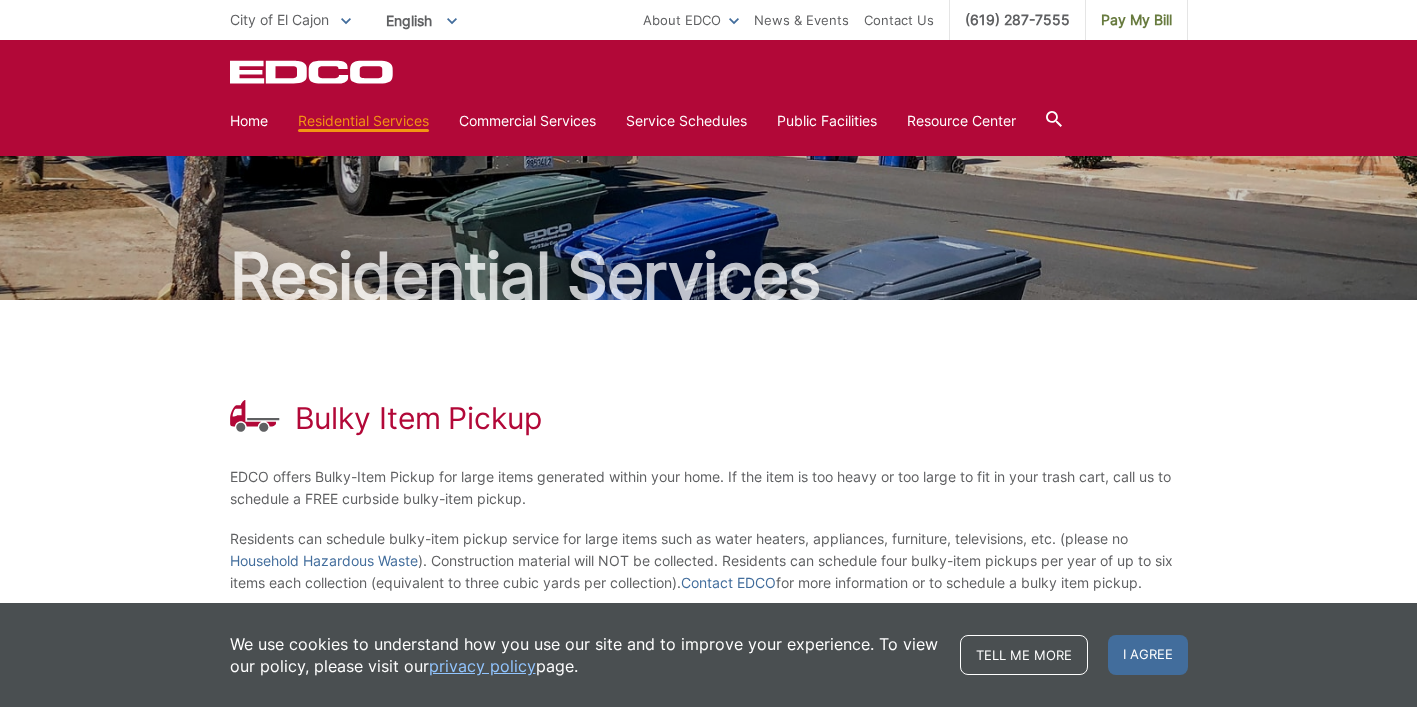 scroll, scrollTop: 49, scrollLeft: 0, axis: vertical 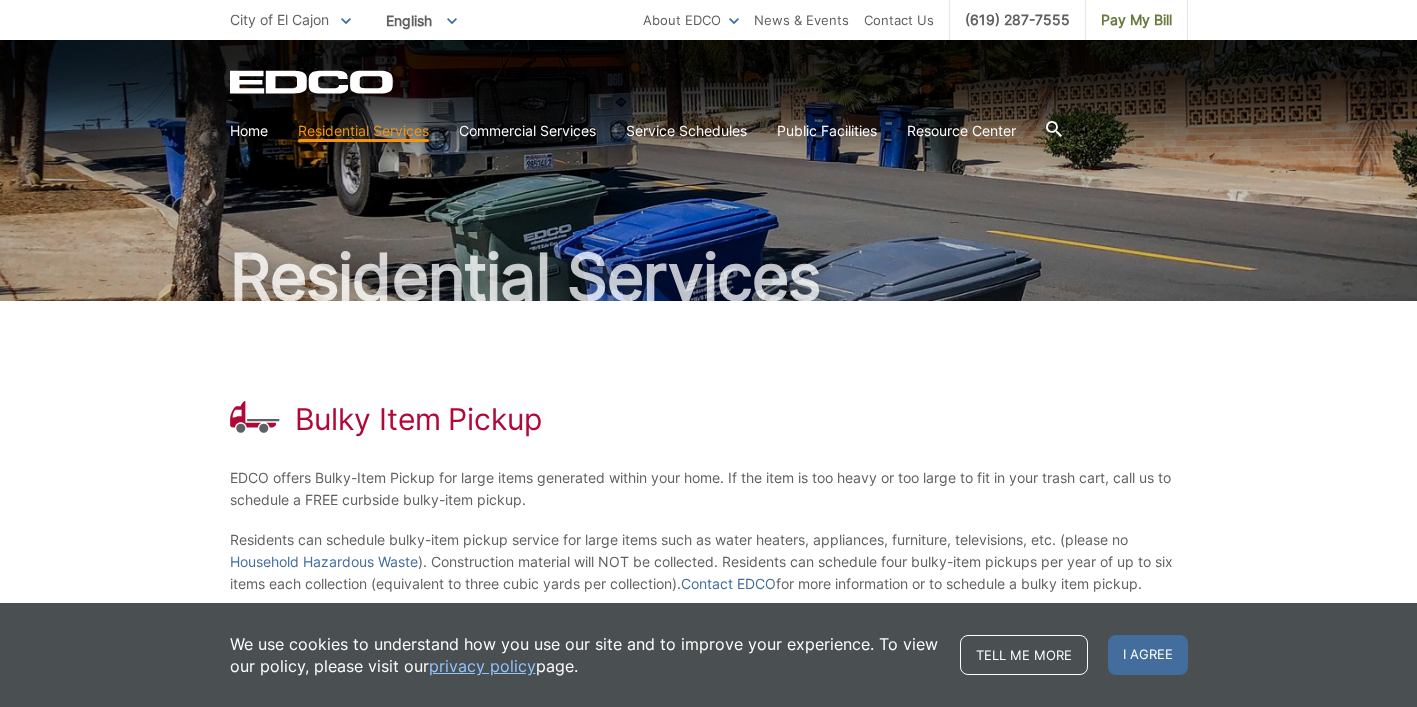 click on "Bulky Item Pickup" at bounding box center (418, 419) 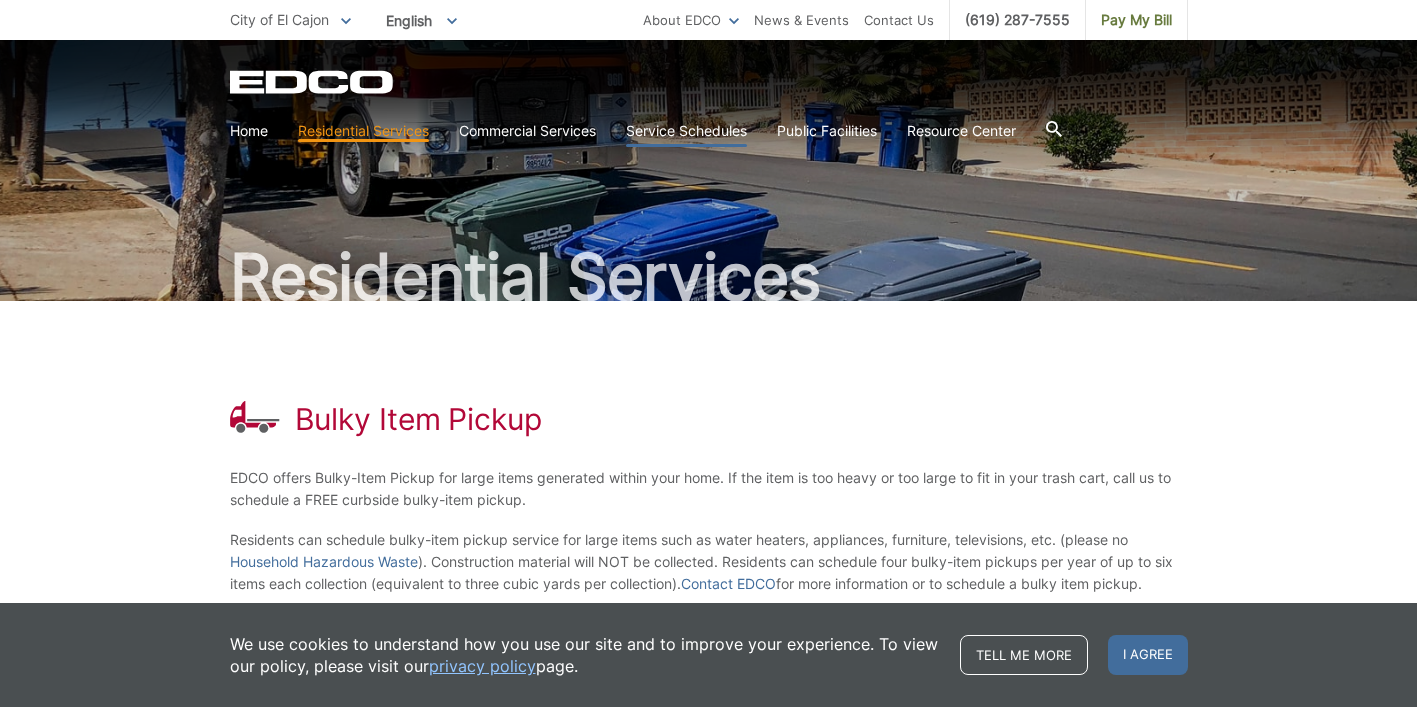 click on "Service Schedules" at bounding box center [686, 131] 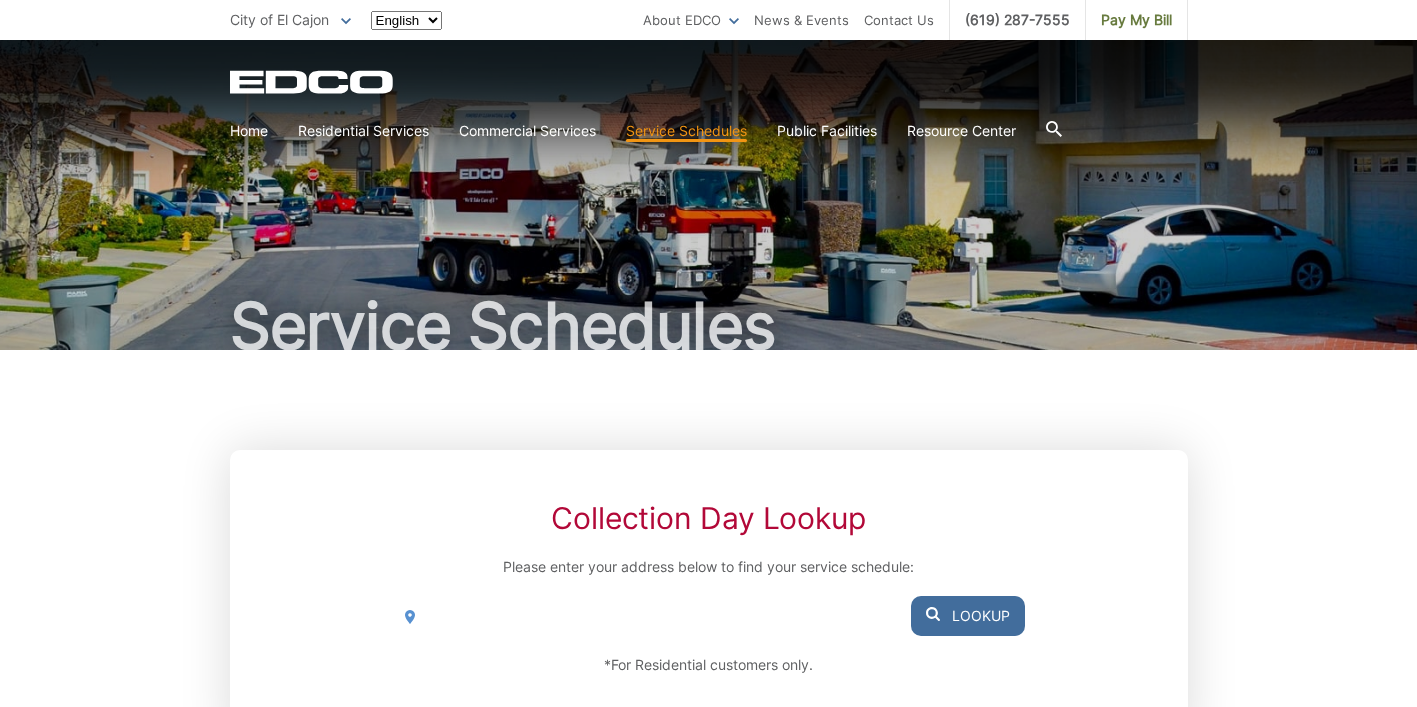 scroll, scrollTop: 0, scrollLeft: 0, axis: both 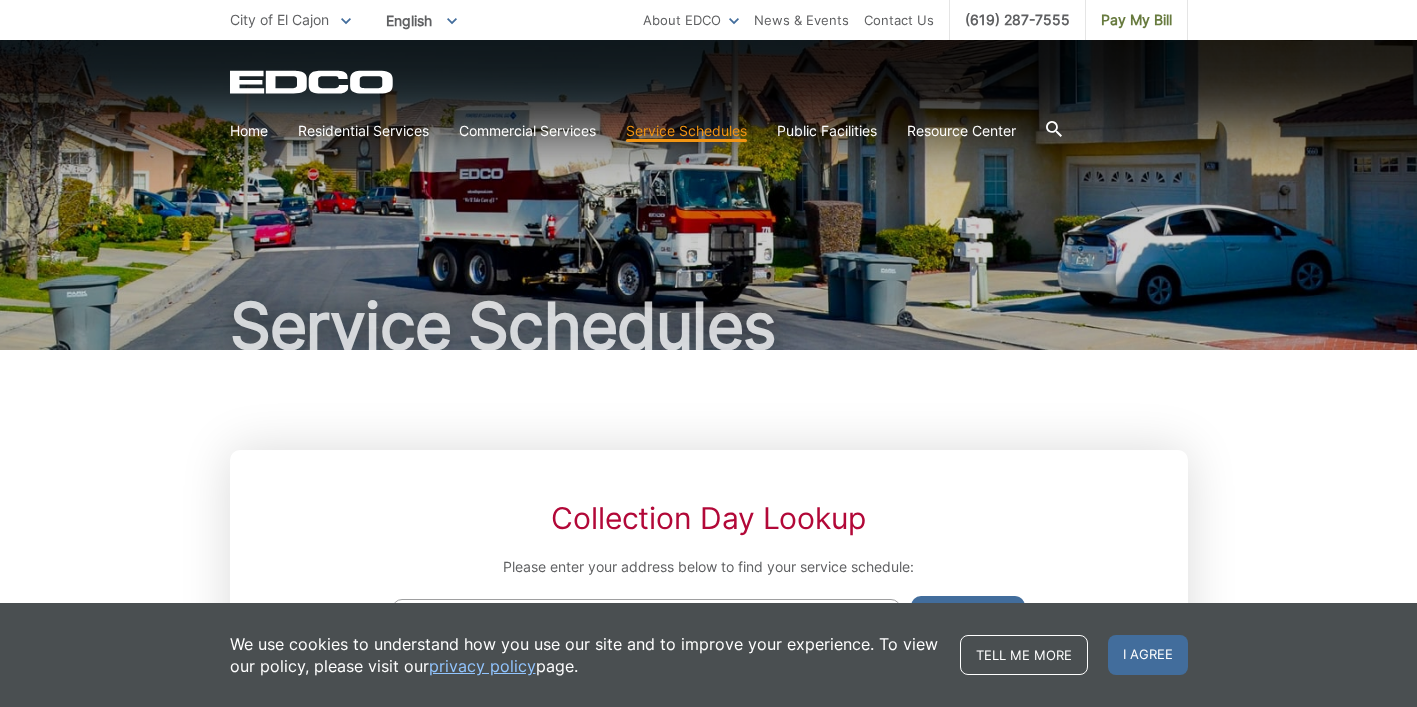 click on "Home
Residential Services
Residential
Recycling
Organic Recycling
Trash
Household Hazardous Waste
Bulky Item Pickup
Discounts
Multi-Family
Recycling
Organic Recycling
Trash
Household Hazardous Waste
Bulky Item Pickup
Dumpster Service
Temporary Dumpster
Commercial Services
Commercial
Recycling
Organic Recycling
Trash
Roll-Off Boxes
Forklift Maintenance
Construction & Demolition
Dumpsters
Service Schedules" at bounding box center [709, 131] 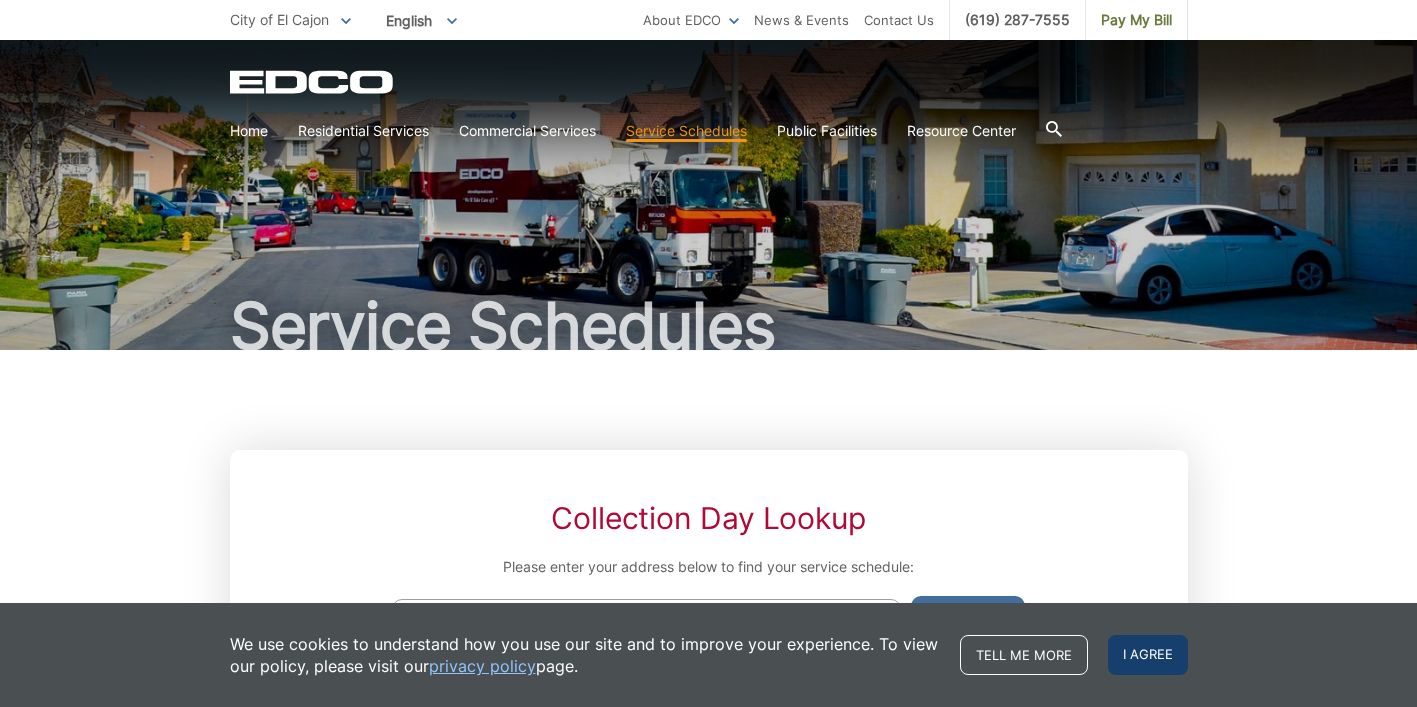click on "I agree" at bounding box center (1148, 655) 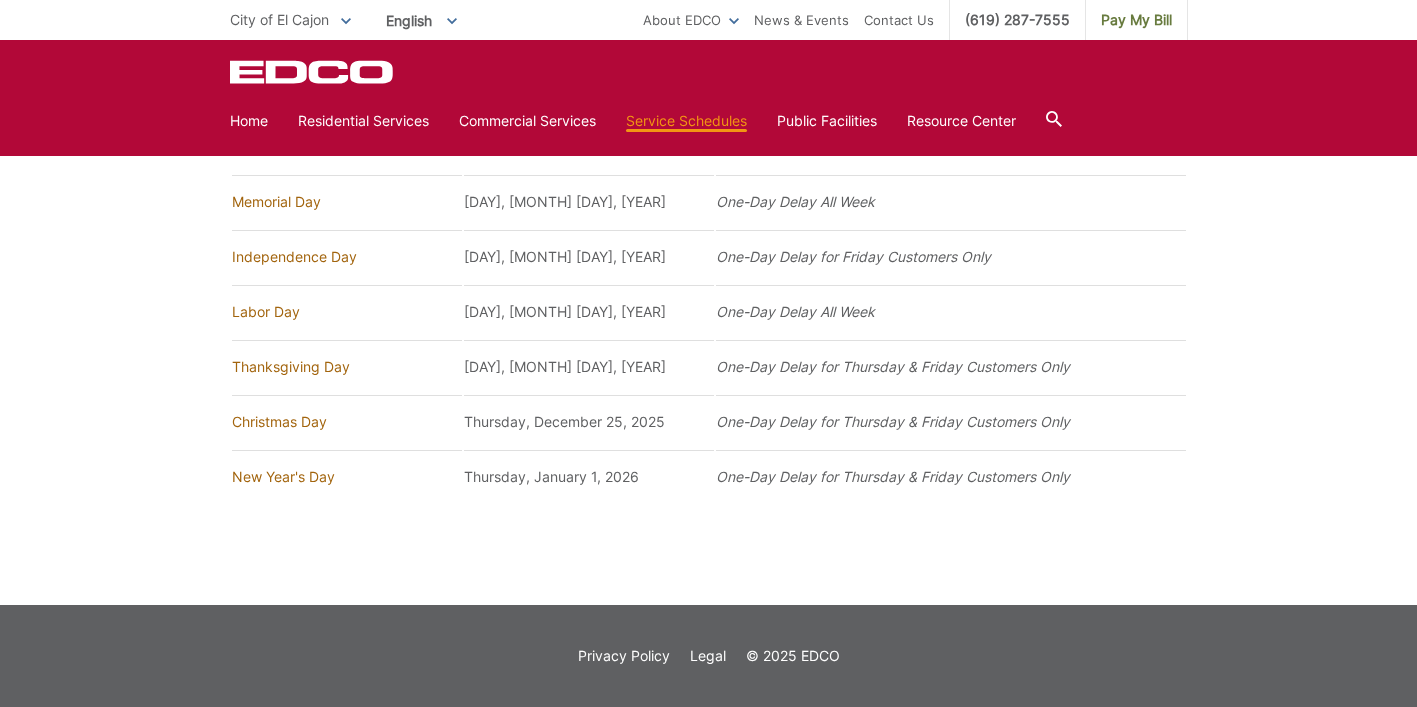 scroll, scrollTop: 1550, scrollLeft: 0, axis: vertical 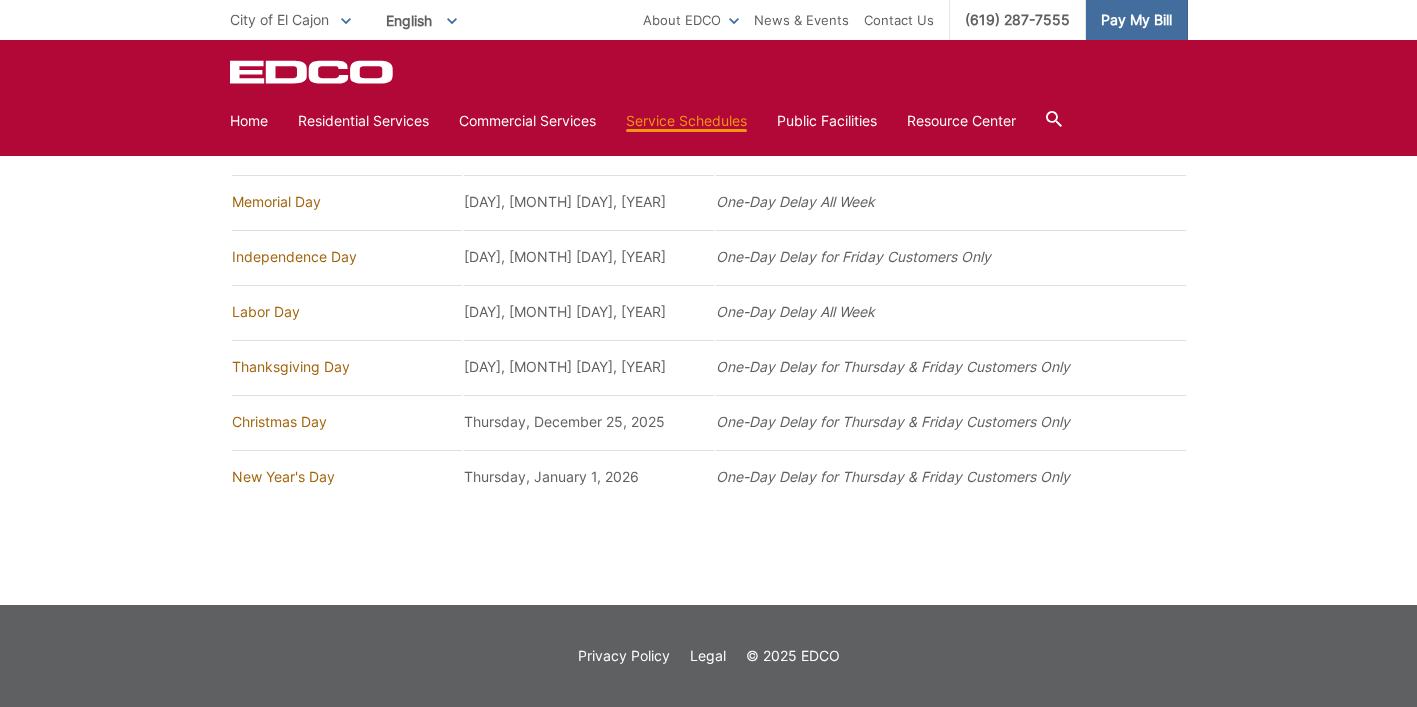 click on "Pay My Bill" at bounding box center (1136, 20) 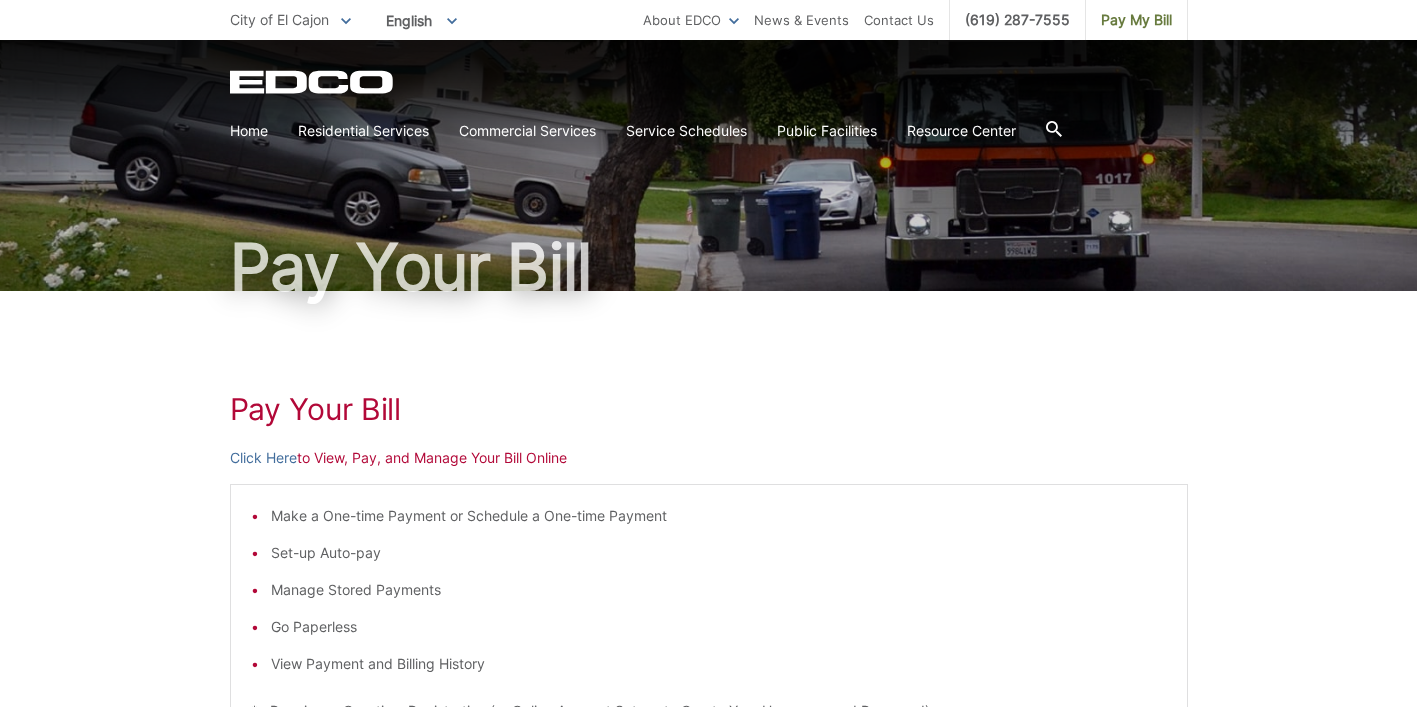 scroll, scrollTop: 400, scrollLeft: 0, axis: vertical 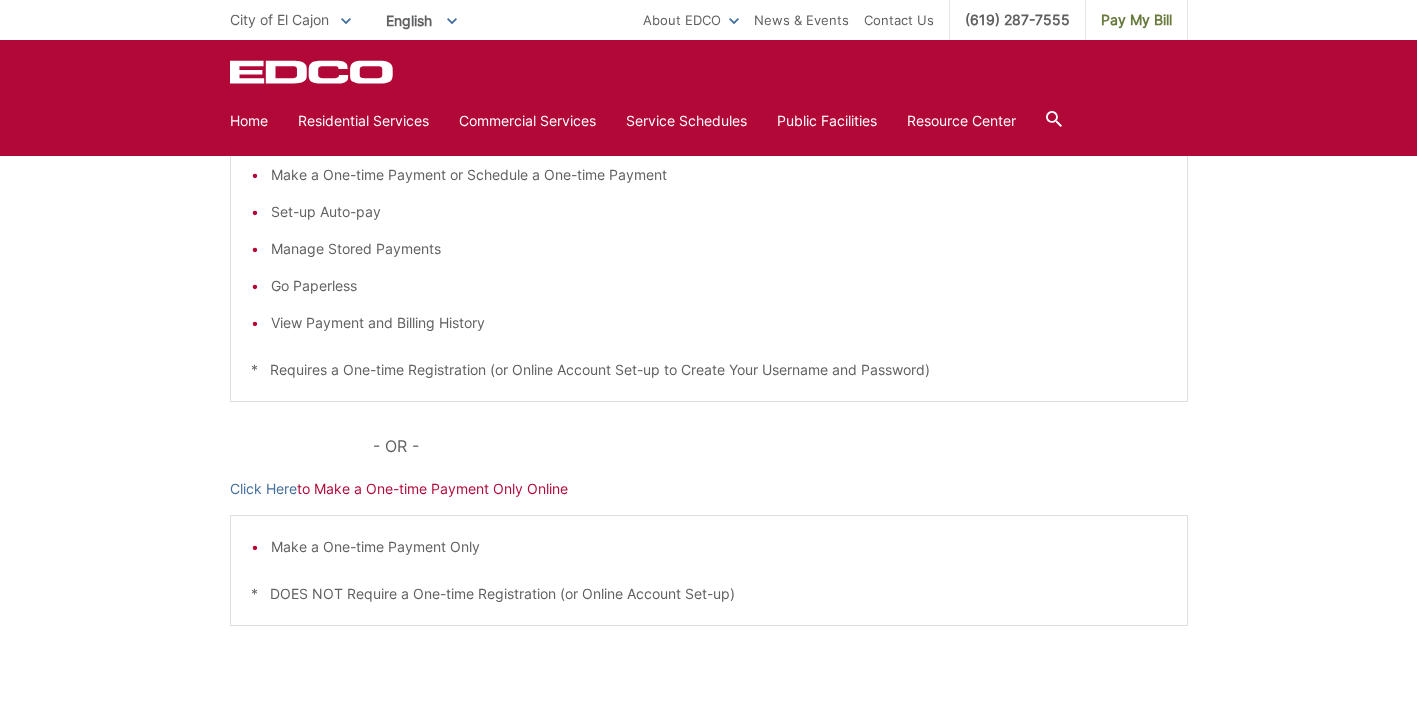 click on "Click Here" at bounding box center (263, 117) 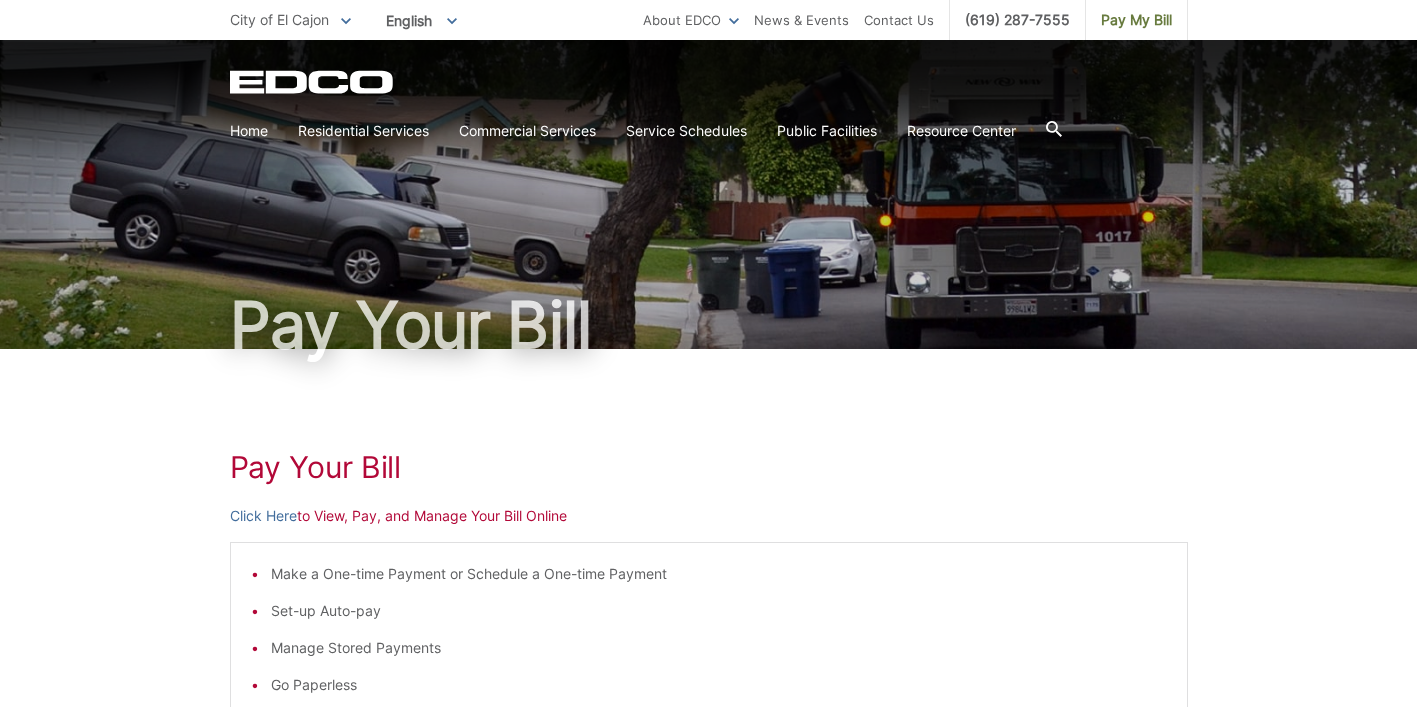 scroll, scrollTop: 0, scrollLeft: 0, axis: both 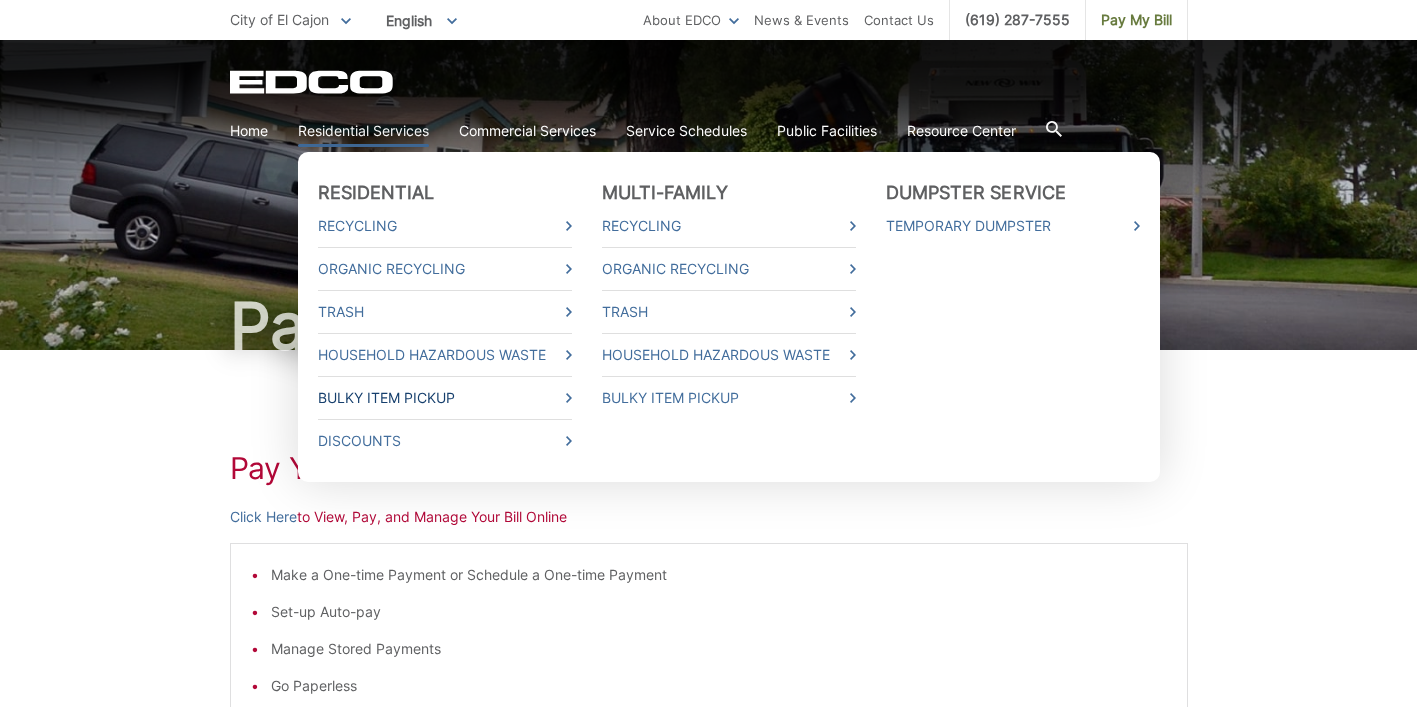 click on "Bulky Item Pickup" at bounding box center [445, 398] 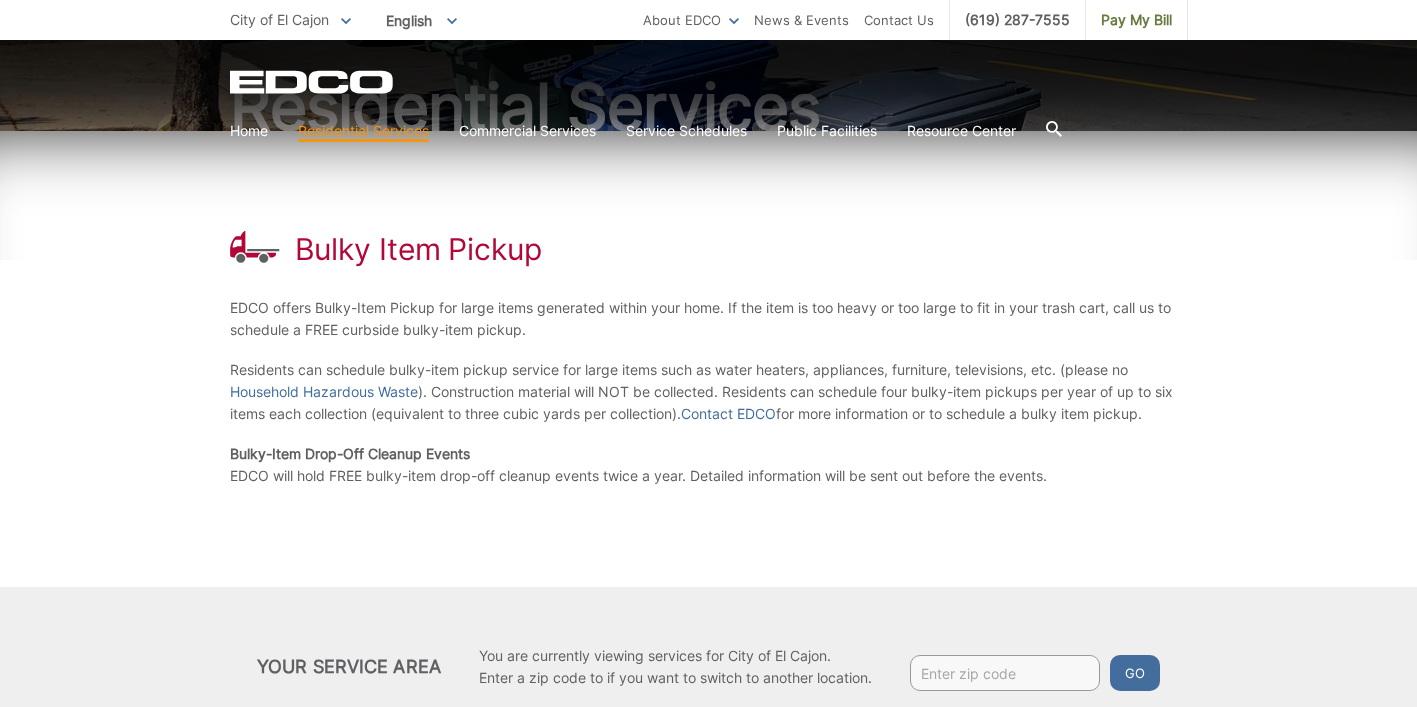 scroll, scrollTop: 267, scrollLeft: 0, axis: vertical 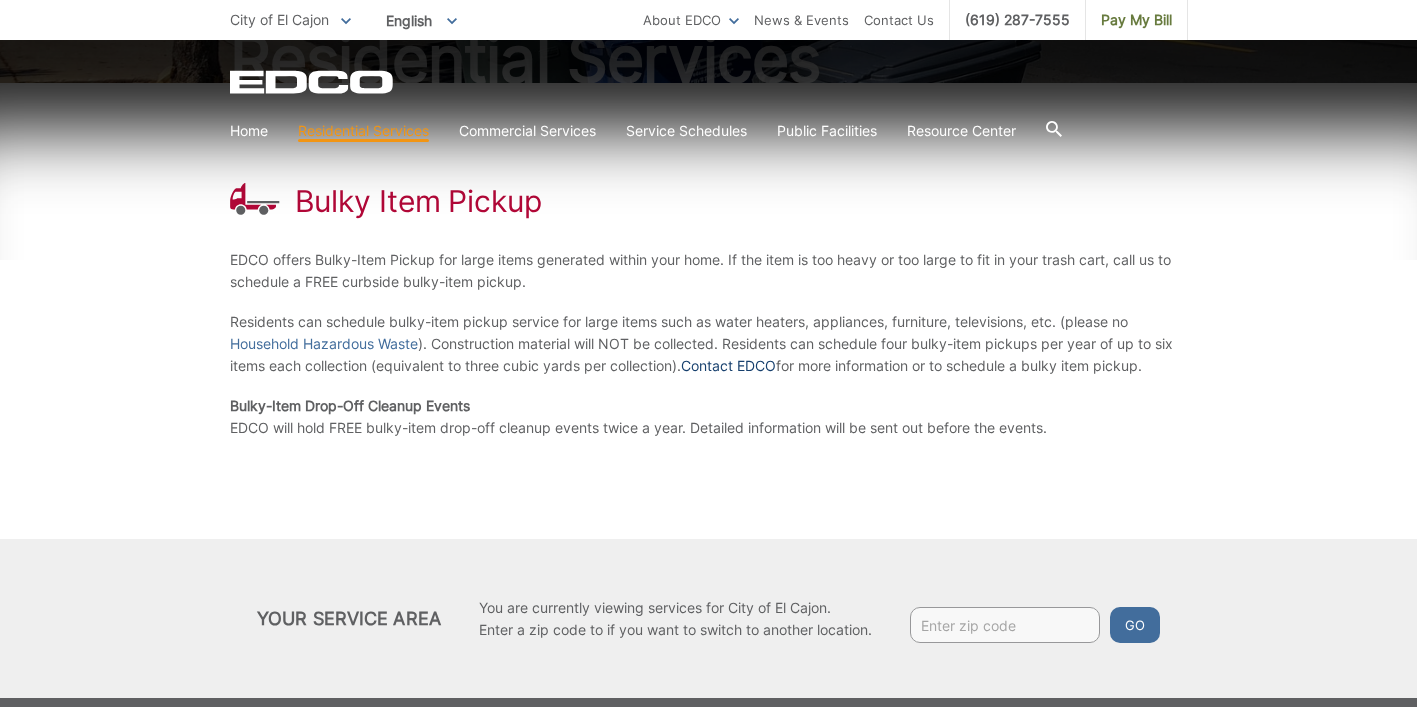 click on "Contact EDCO" at bounding box center (728, 366) 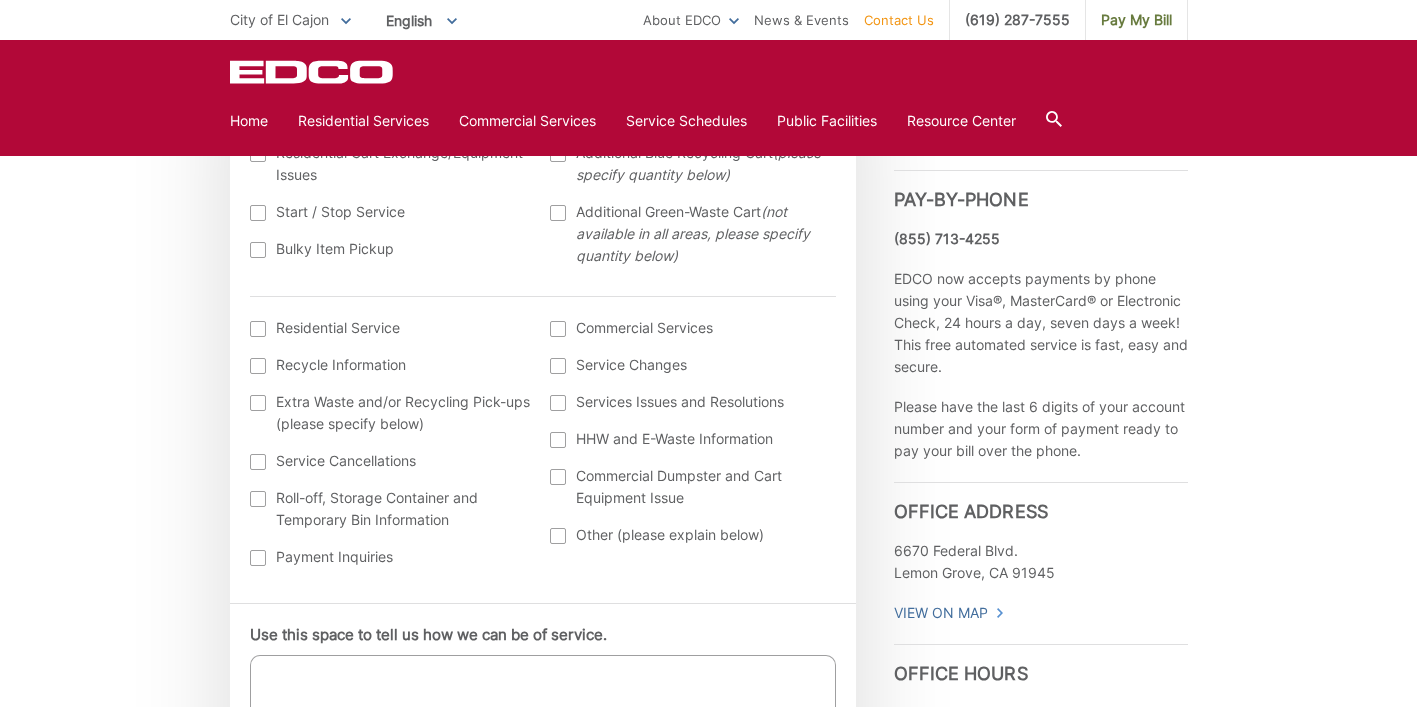 scroll, scrollTop: 667, scrollLeft: 0, axis: vertical 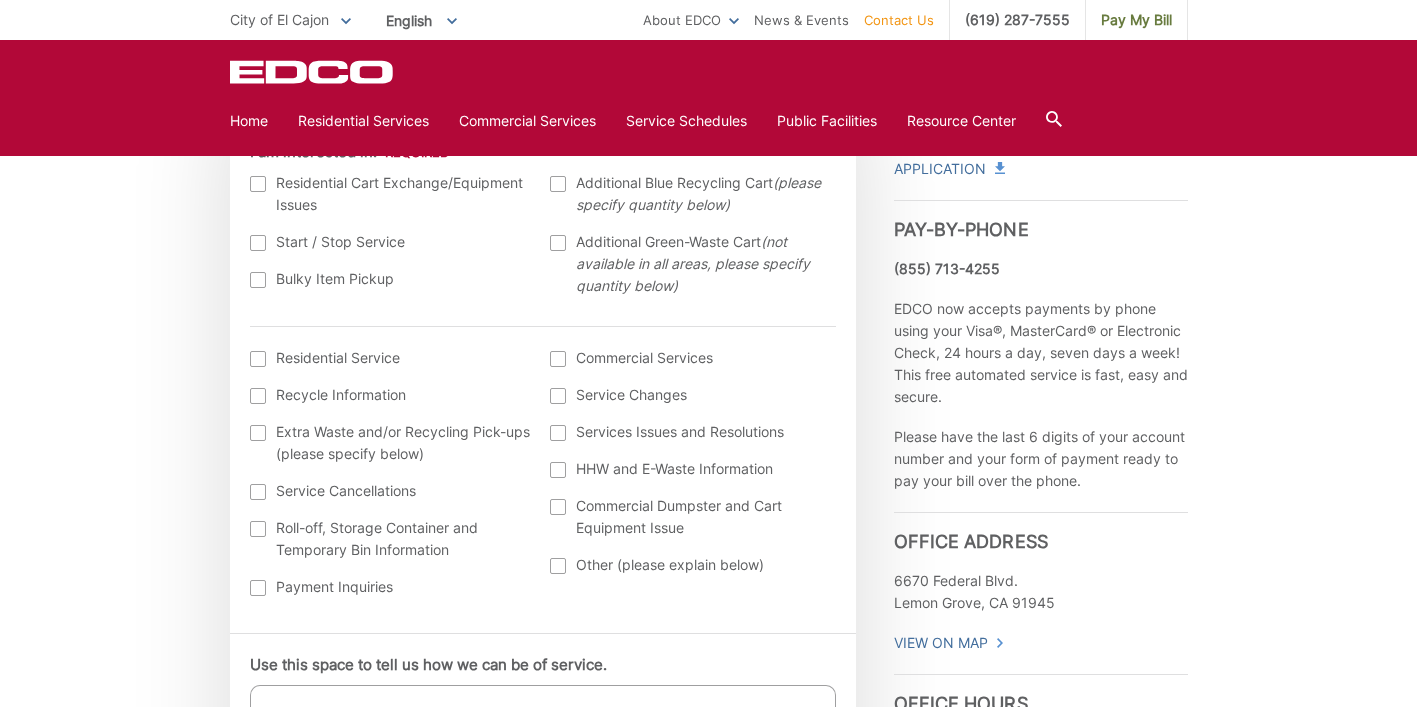click at bounding box center (258, 280) 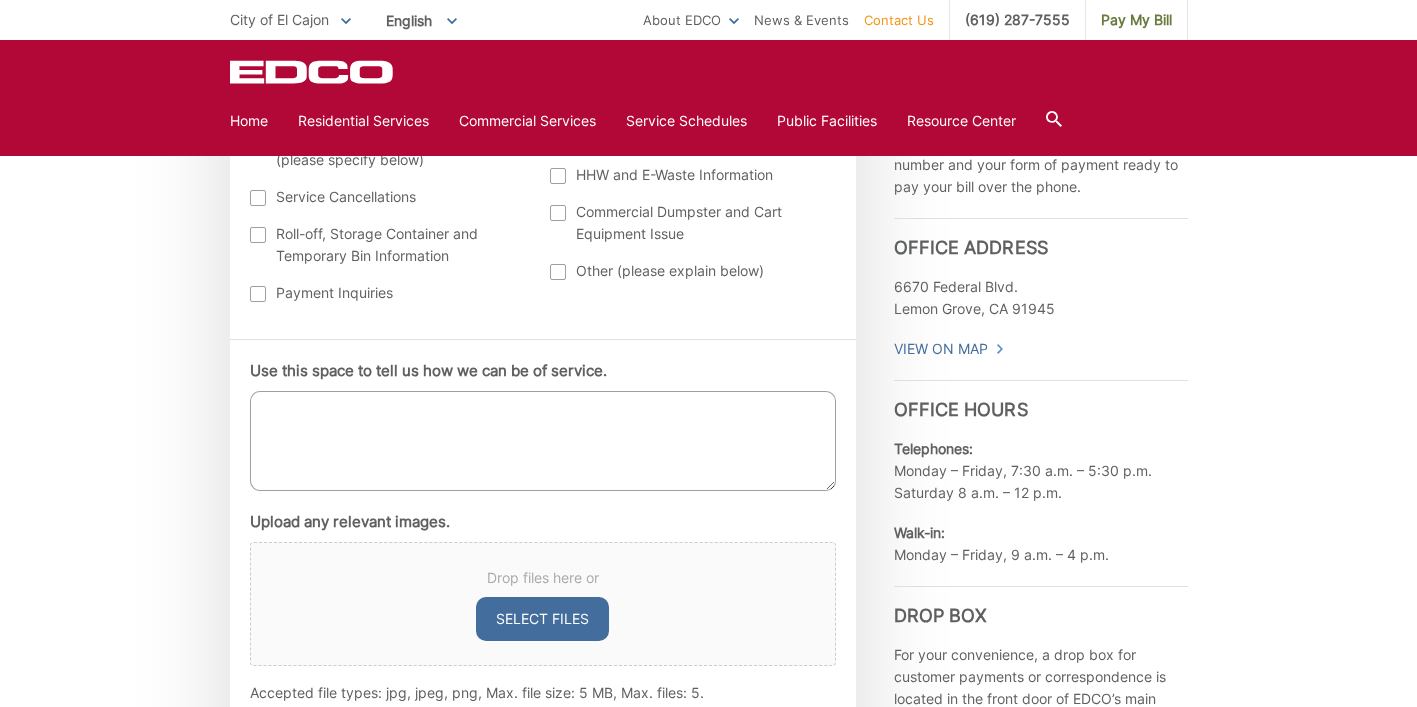 scroll, scrollTop: 1000, scrollLeft: 0, axis: vertical 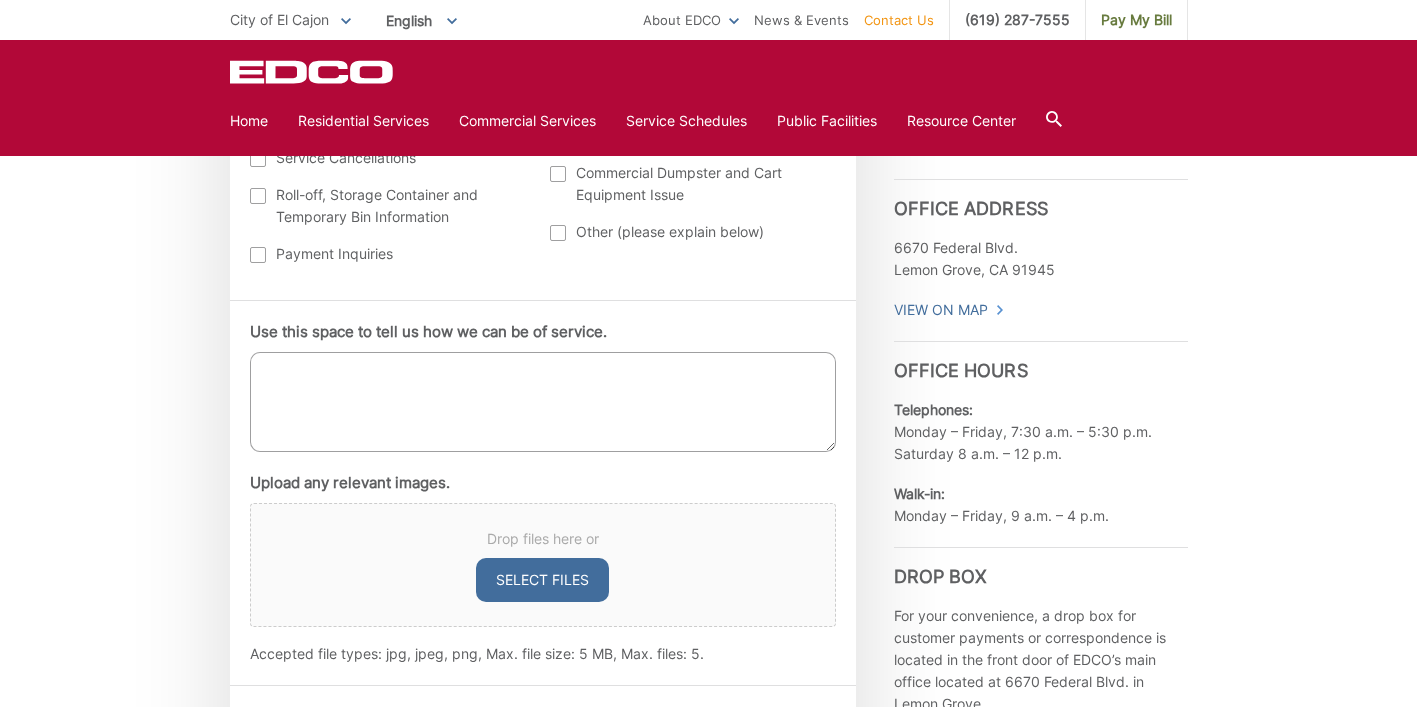 drag, startPoint x: 322, startPoint y: 504, endPoint x: 455, endPoint y: 485, distance: 134.3503 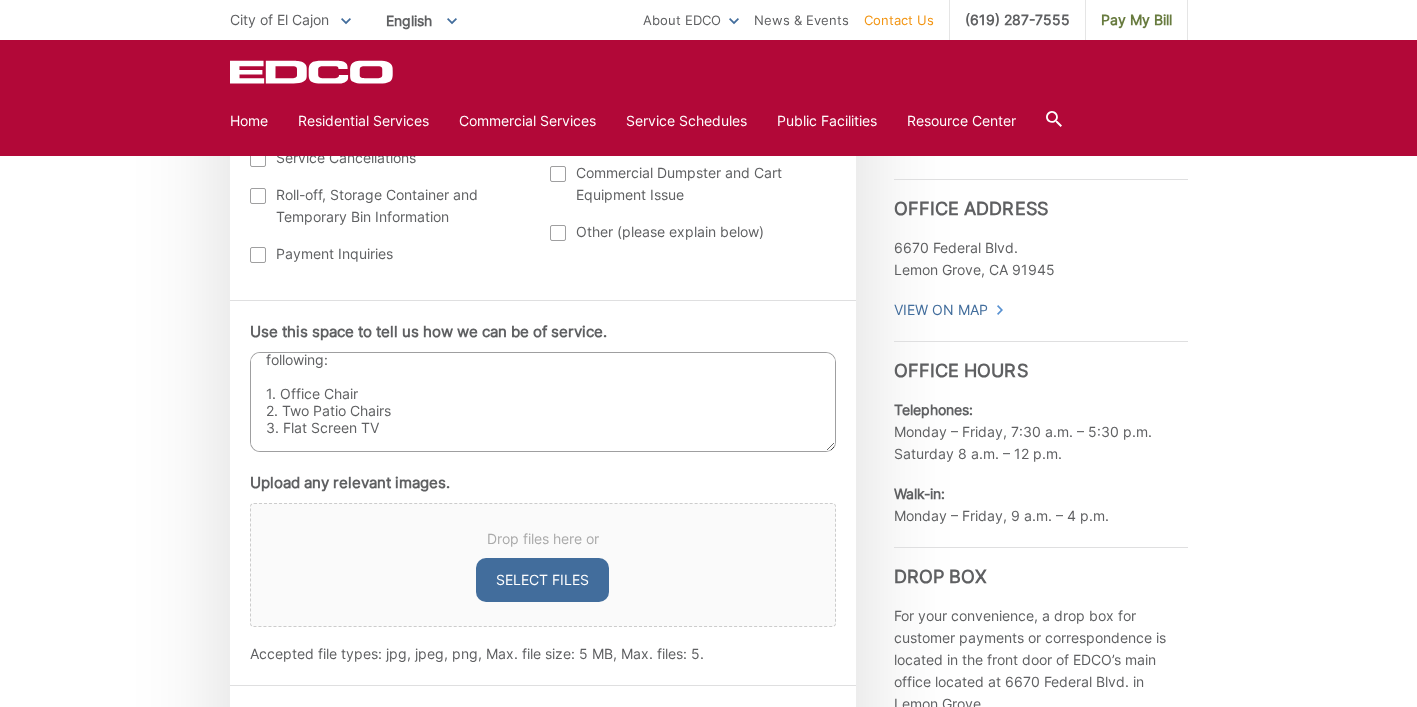 scroll, scrollTop: 80, scrollLeft: 0, axis: vertical 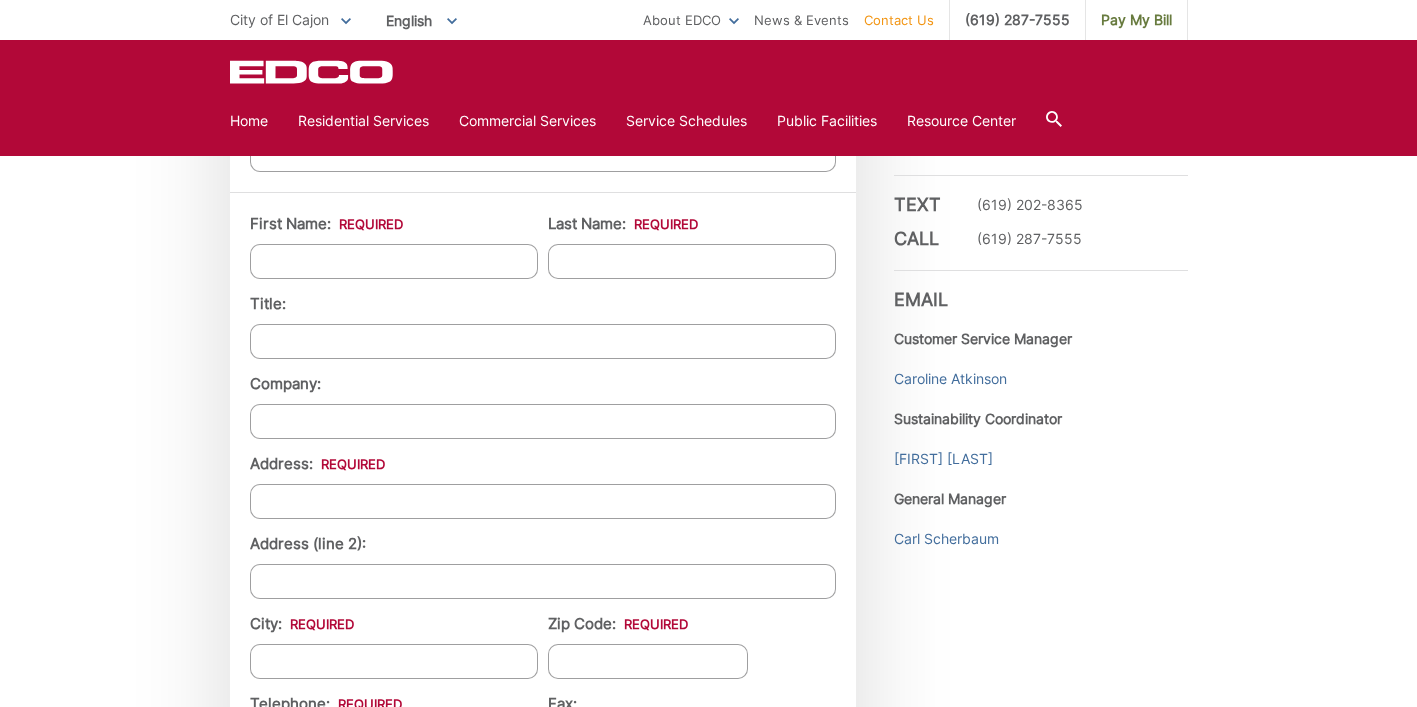 type on "Hello,
Thanks in advance for your time! I would like to schedule a Bulky Pick-Up for the following:
1. Office Chair
2. Two Patio Chairs
3. Flat Screen TV
Let me know if you need additional info.  Thanks!
-[FIRST]" 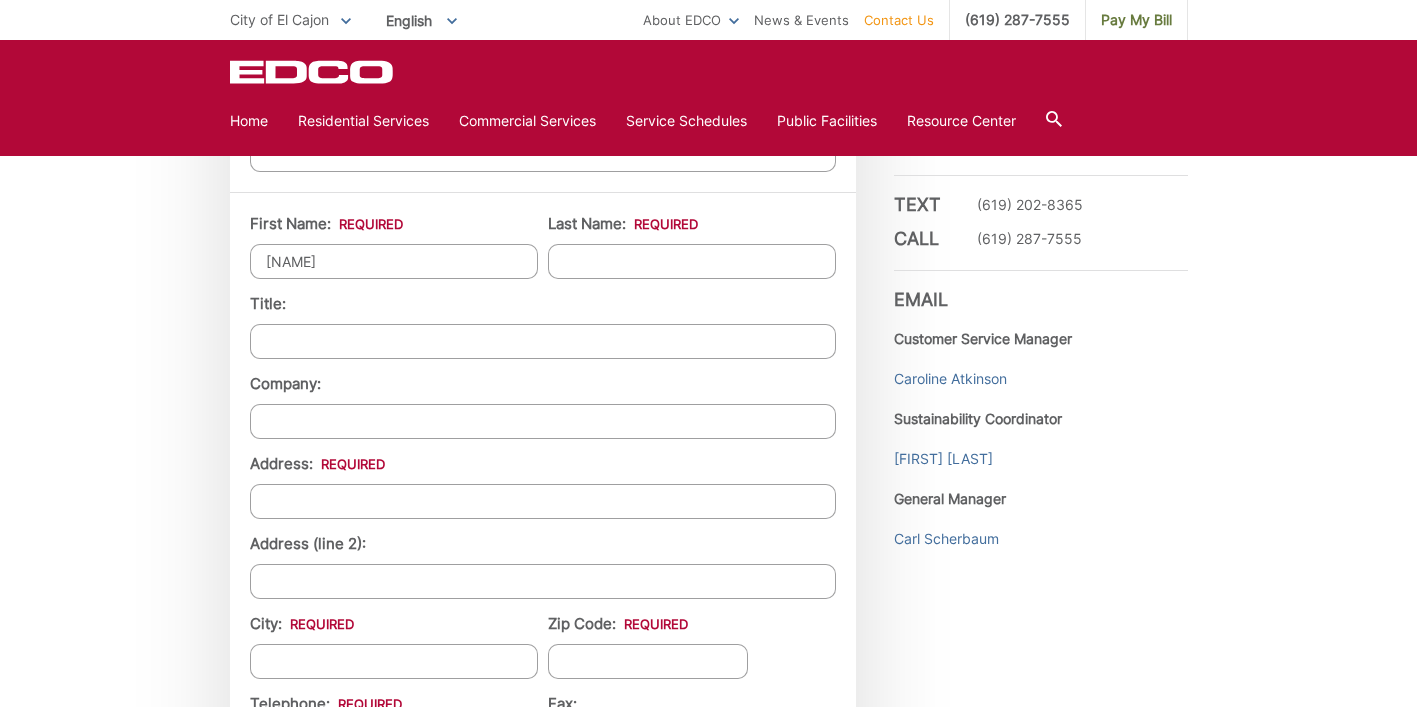 type on "[FIRST]" 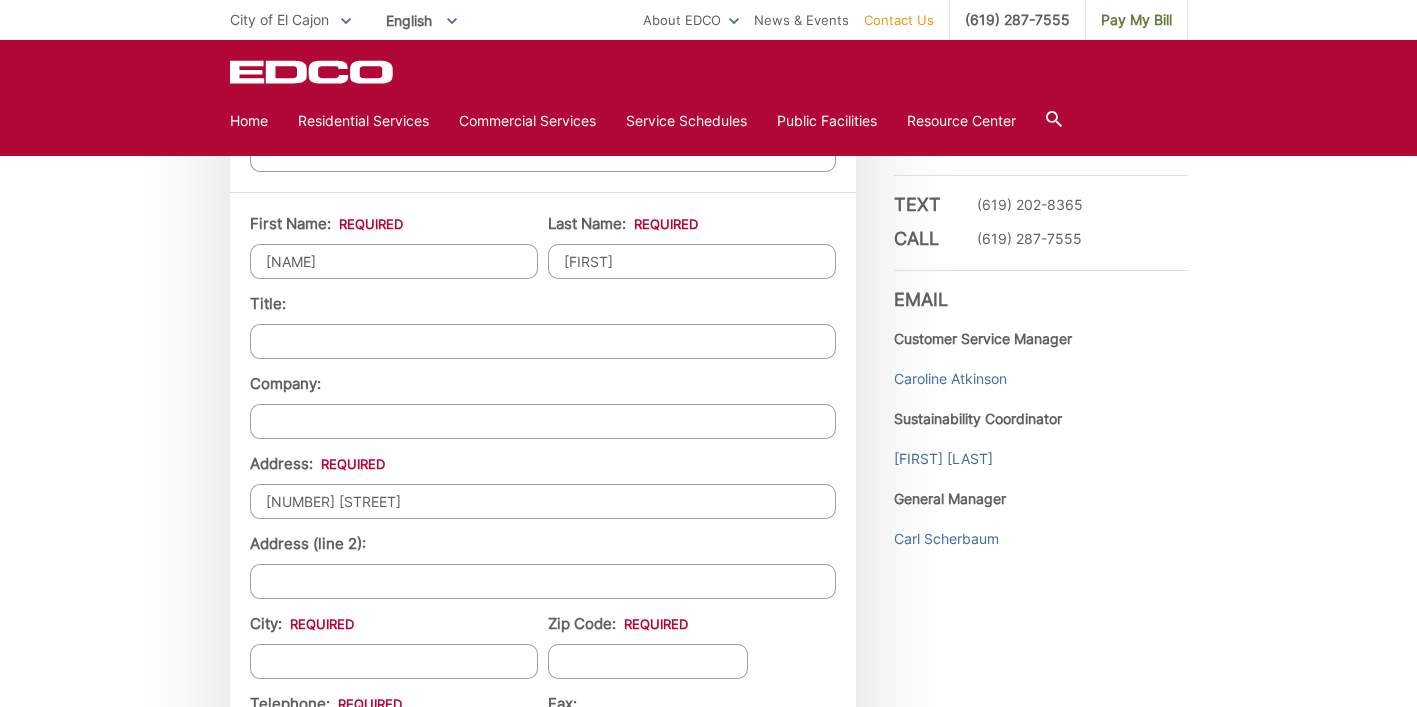 type on "El Cajon" 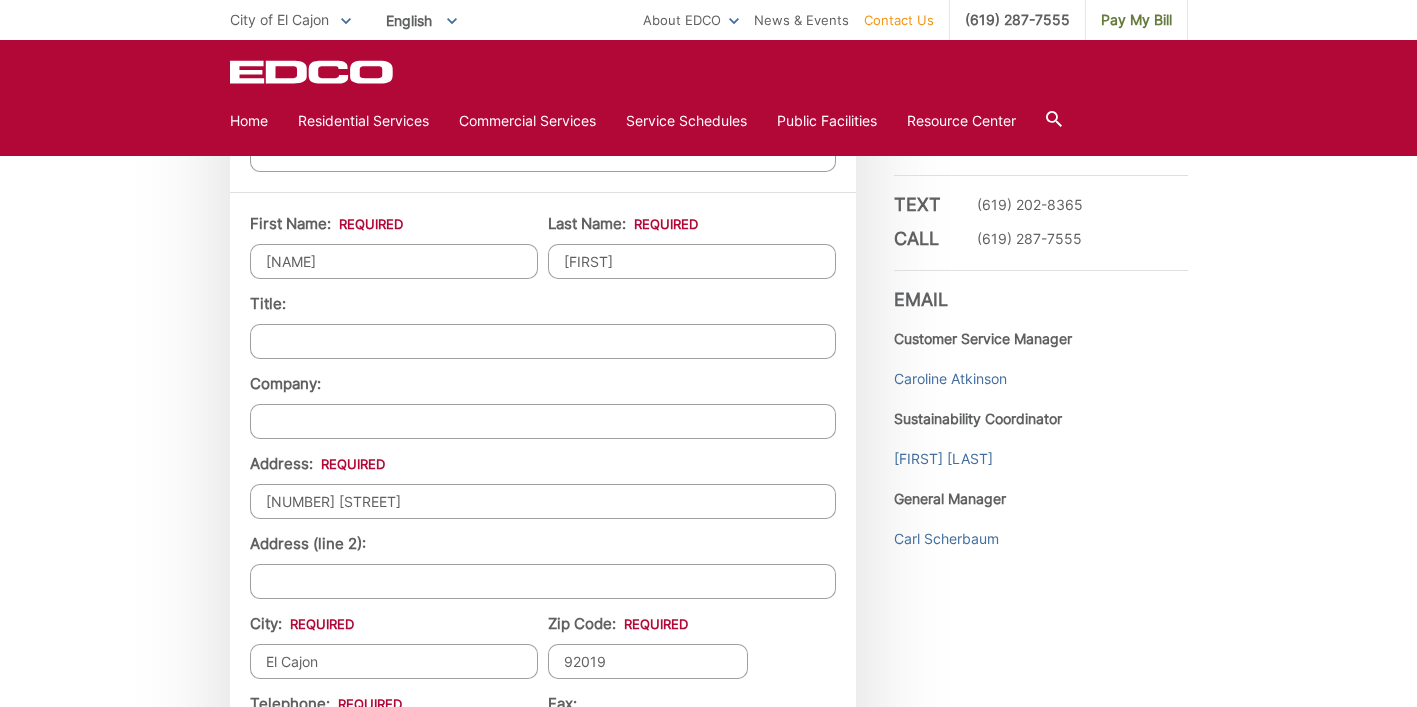 type on "[PHONE]" 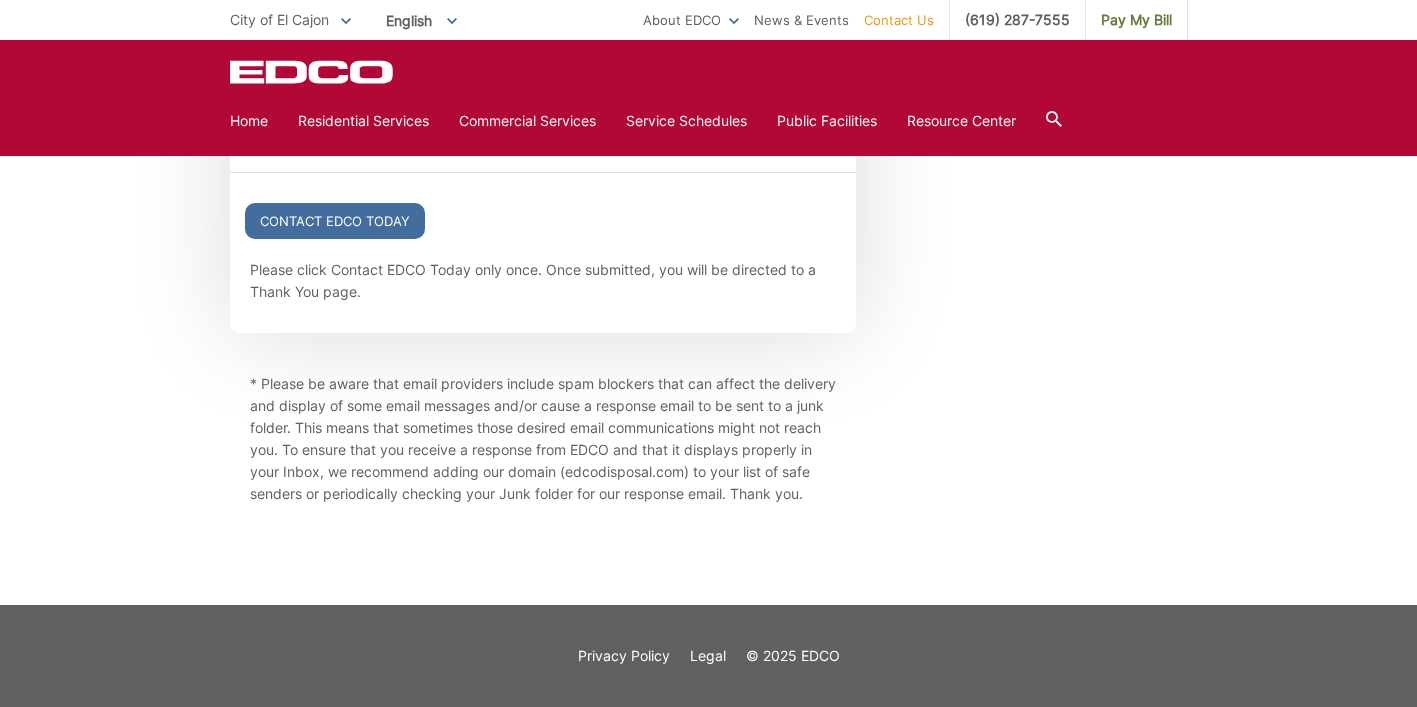 scroll, scrollTop: 2467, scrollLeft: 0, axis: vertical 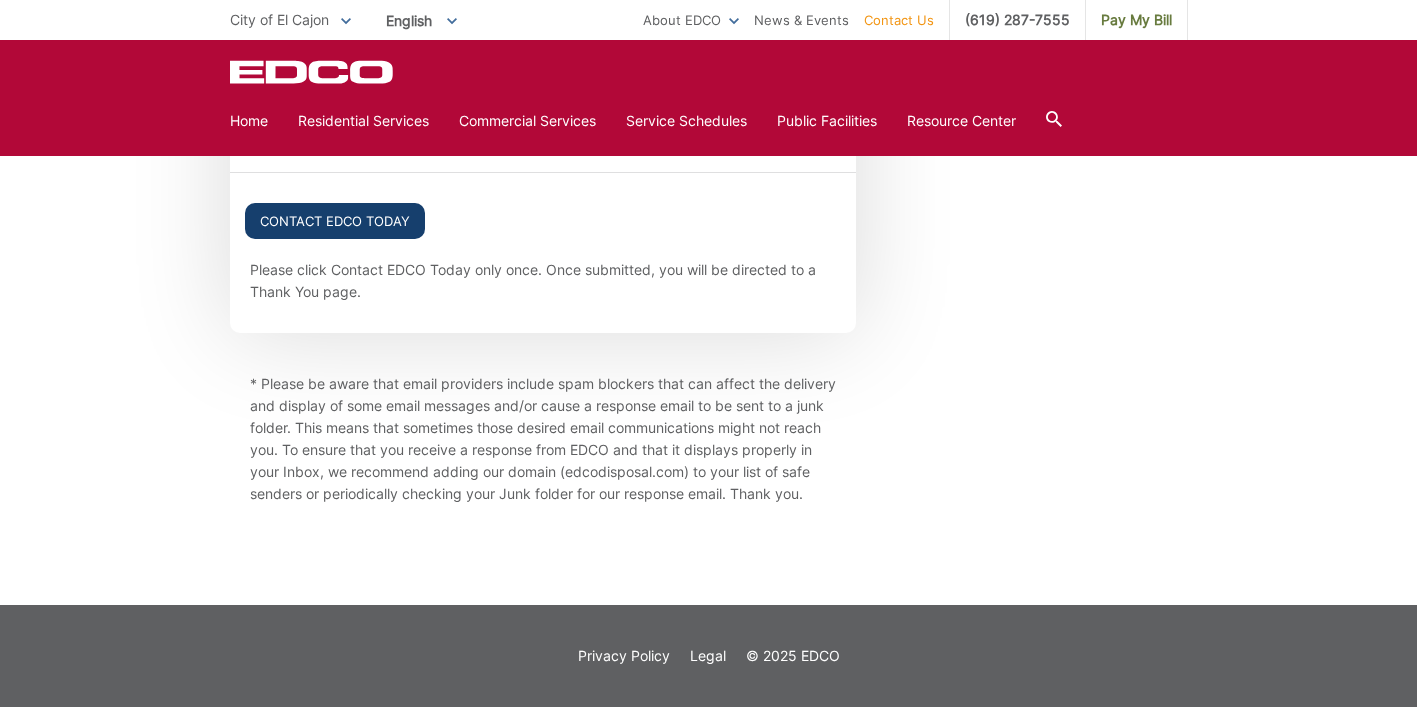 click on "Contact EDCO Today" at bounding box center [335, 221] 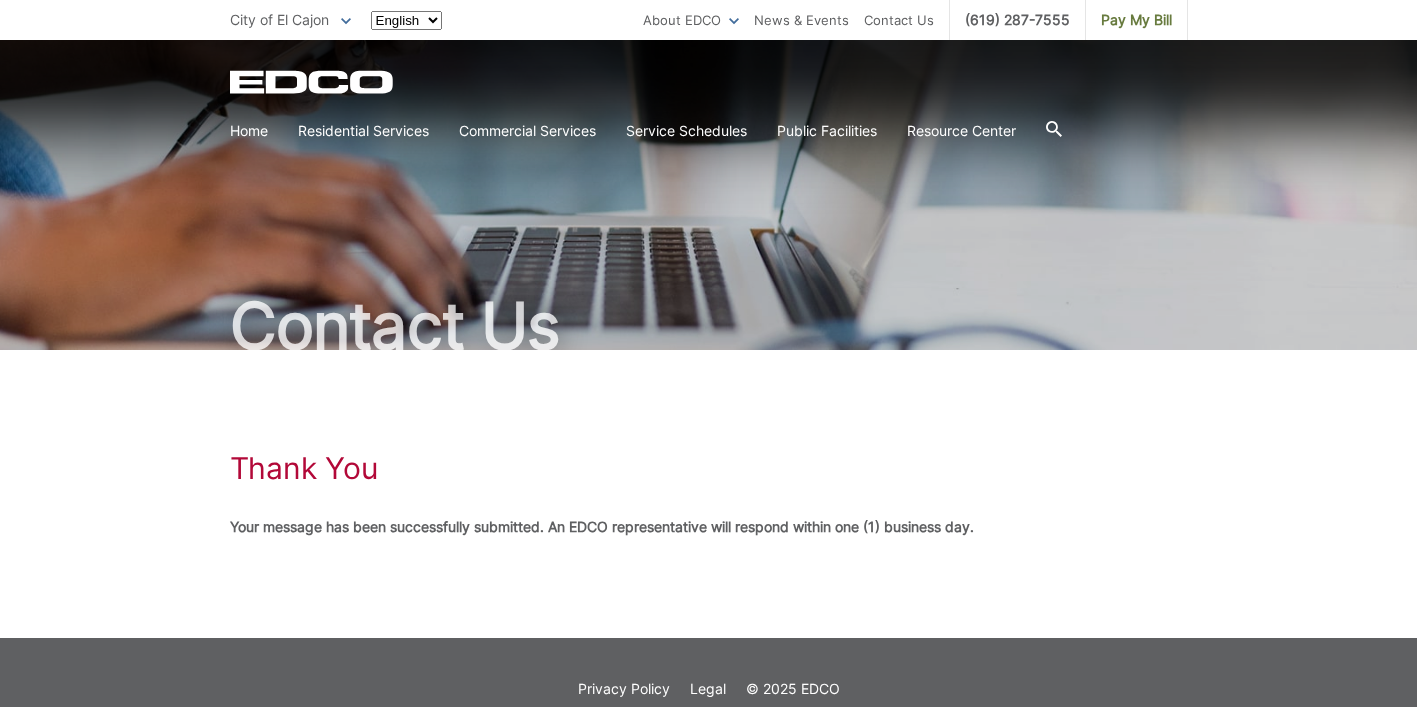 scroll, scrollTop: 0, scrollLeft: 0, axis: both 